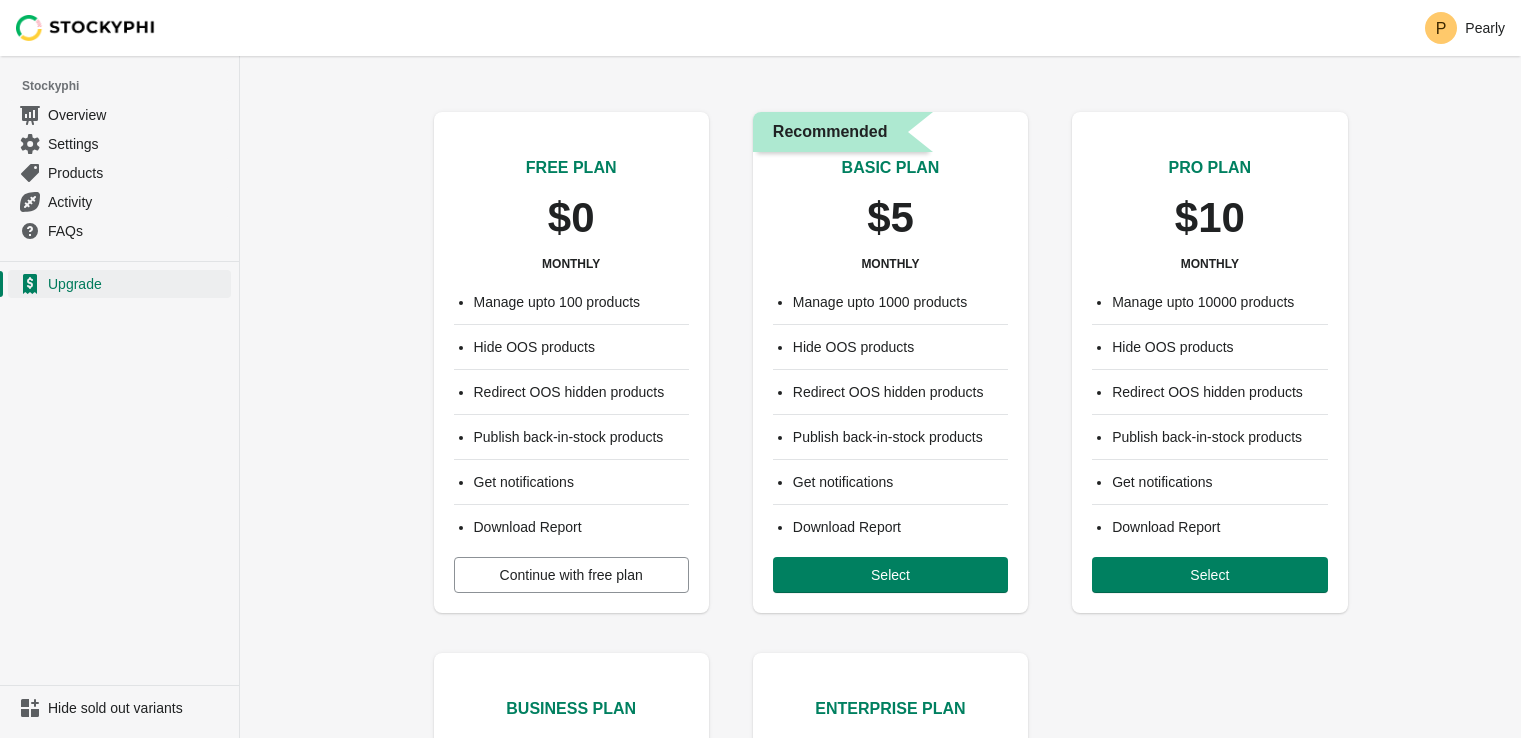 scroll, scrollTop: 0, scrollLeft: 0, axis: both 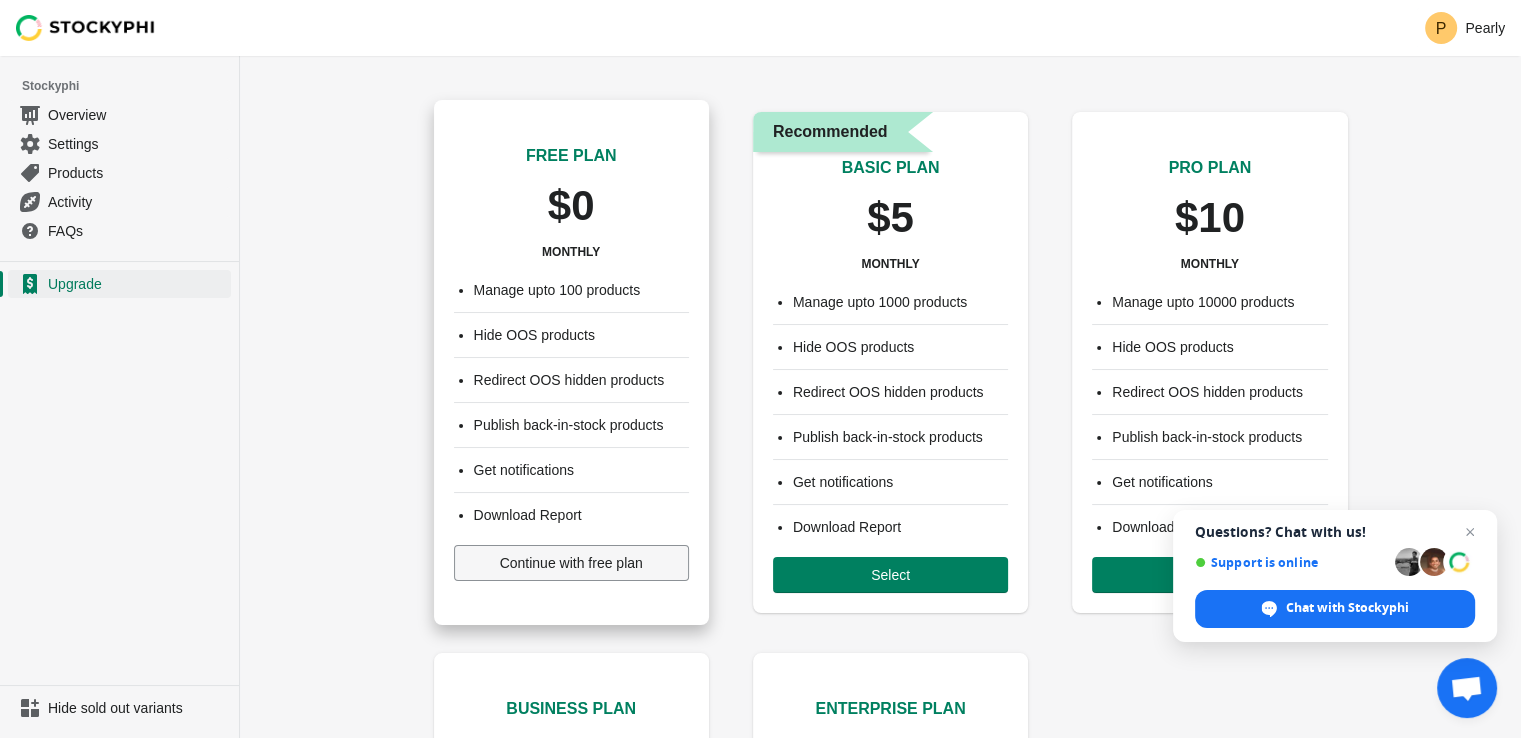 click on "Continue with free plan" at bounding box center [571, 563] 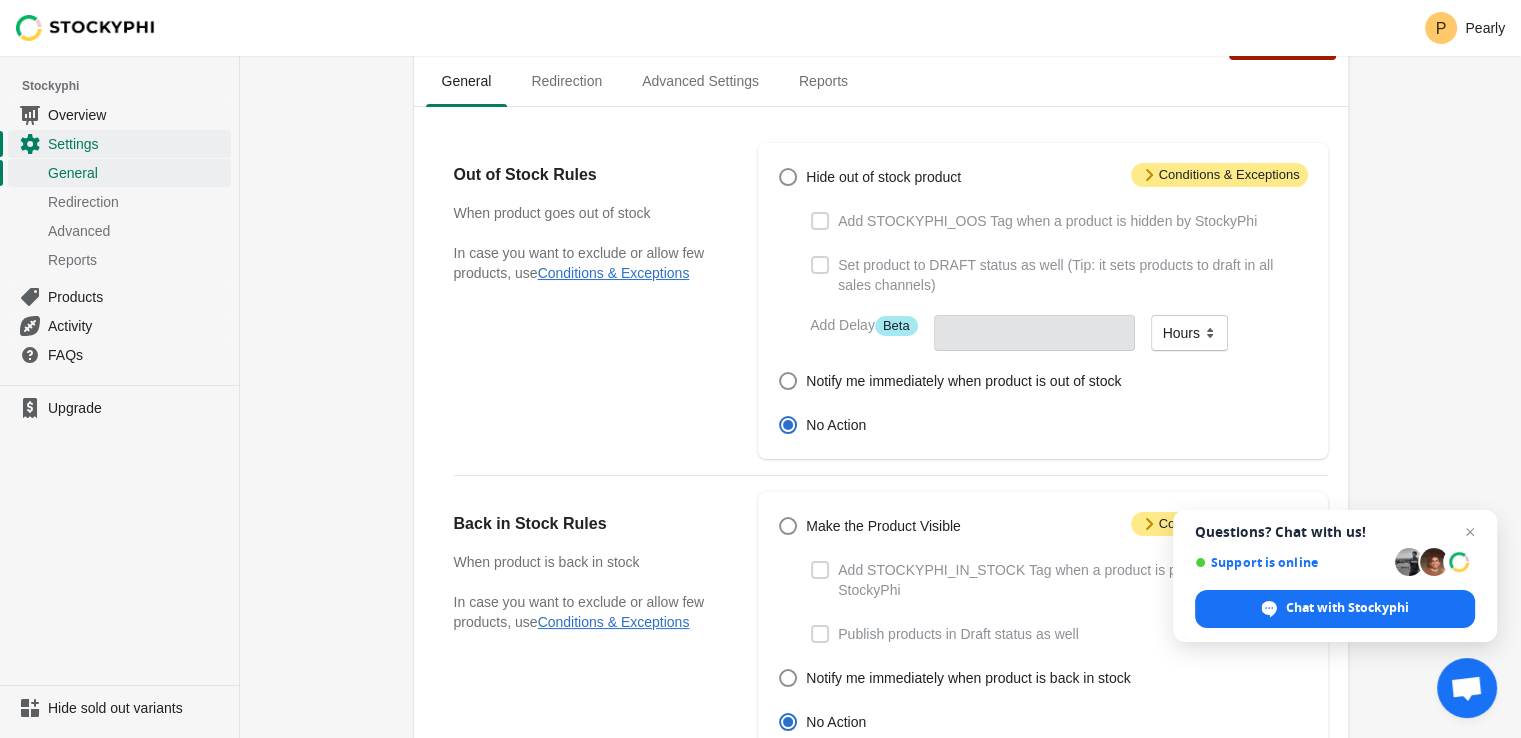 scroll, scrollTop: 70, scrollLeft: 0, axis: vertical 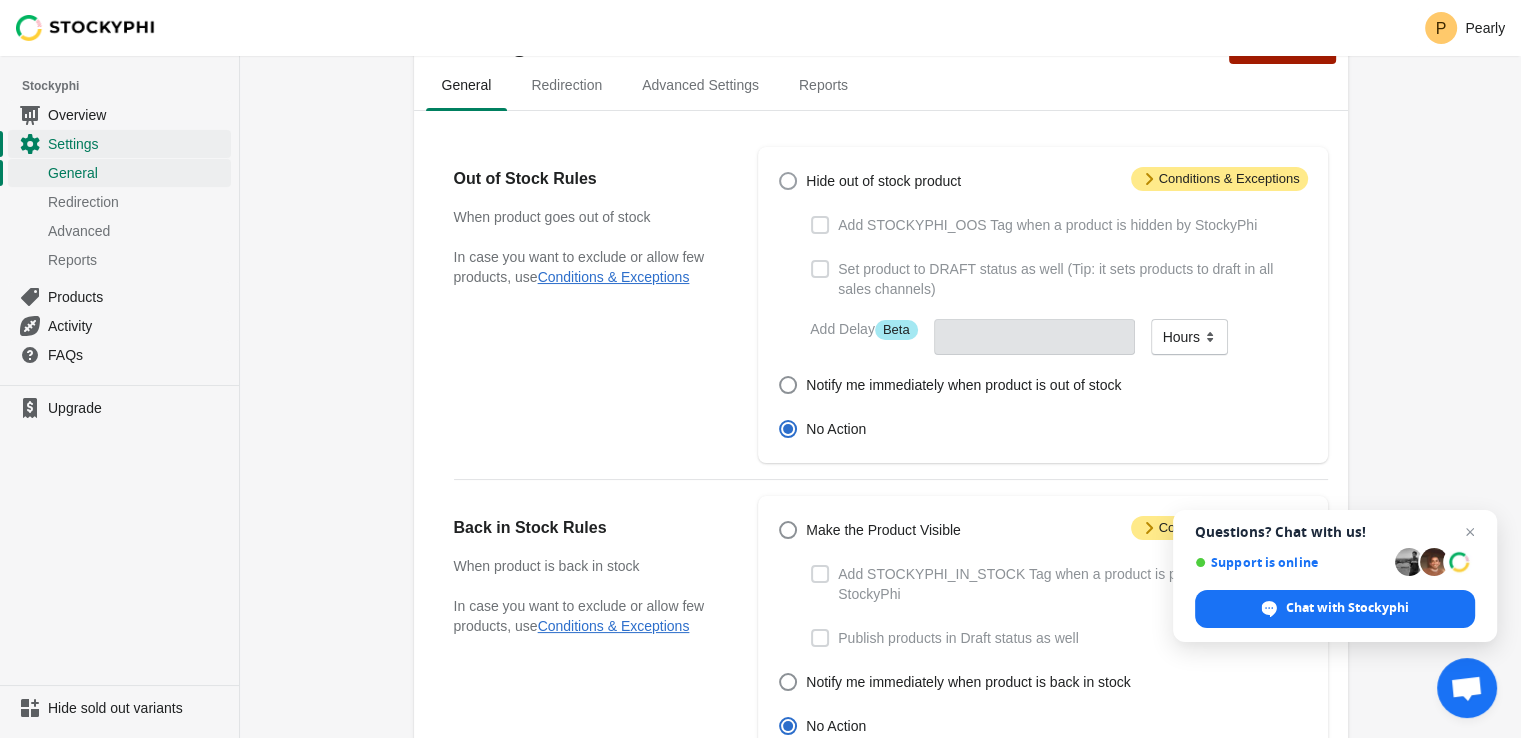 click at bounding box center (788, 181) 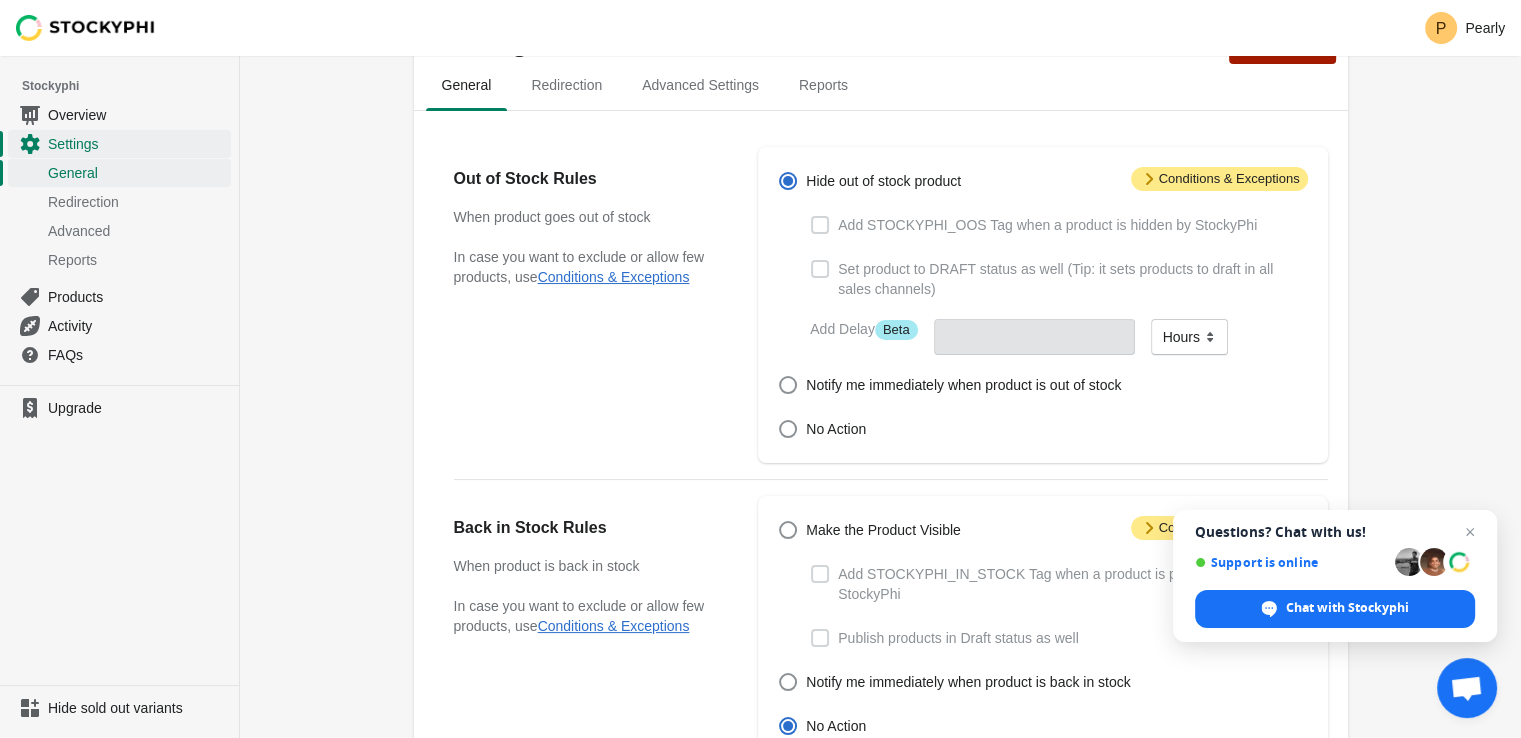type 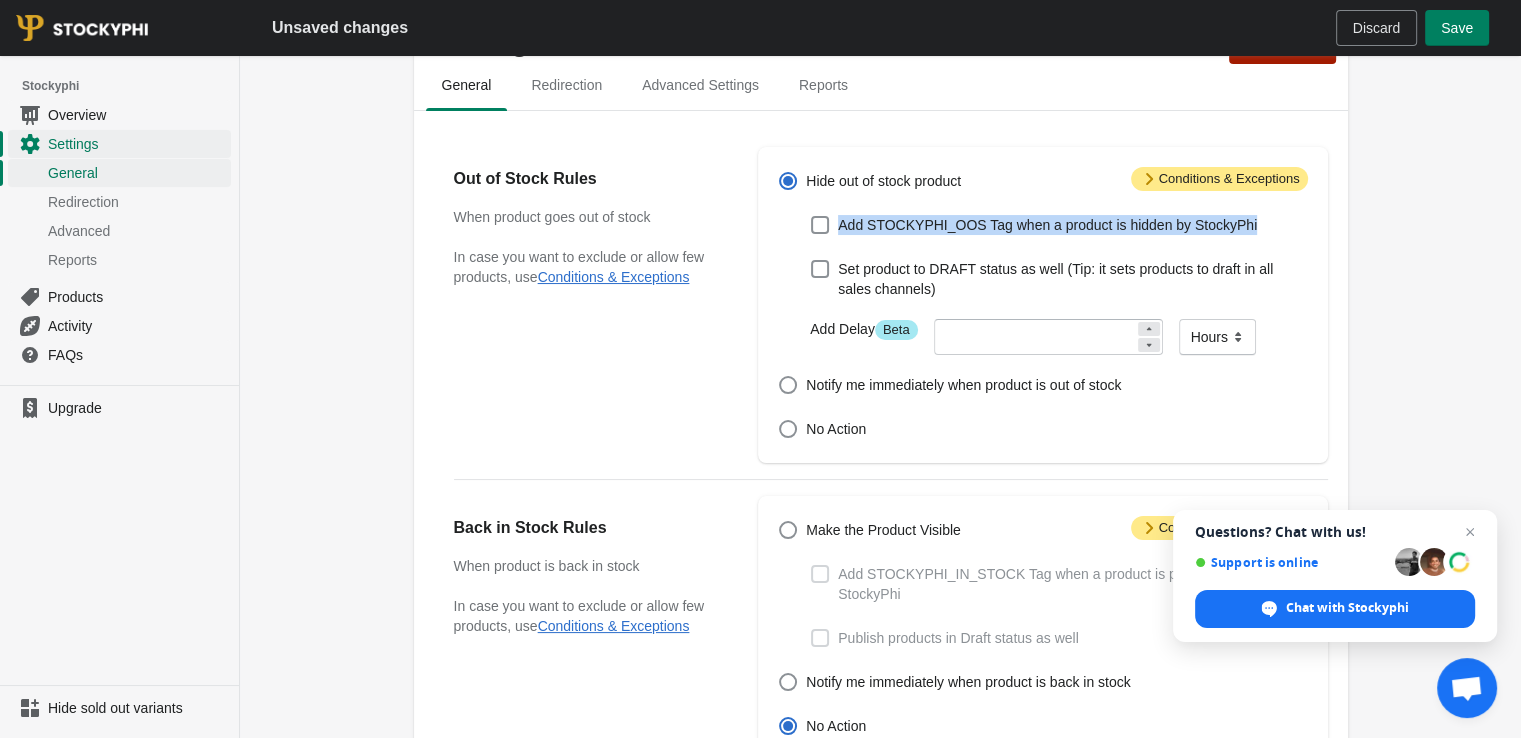 drag, startPoint x: 837, startPoint y: 235, endPoint x: 1267, endPoint y: 233, distance: 430.00464 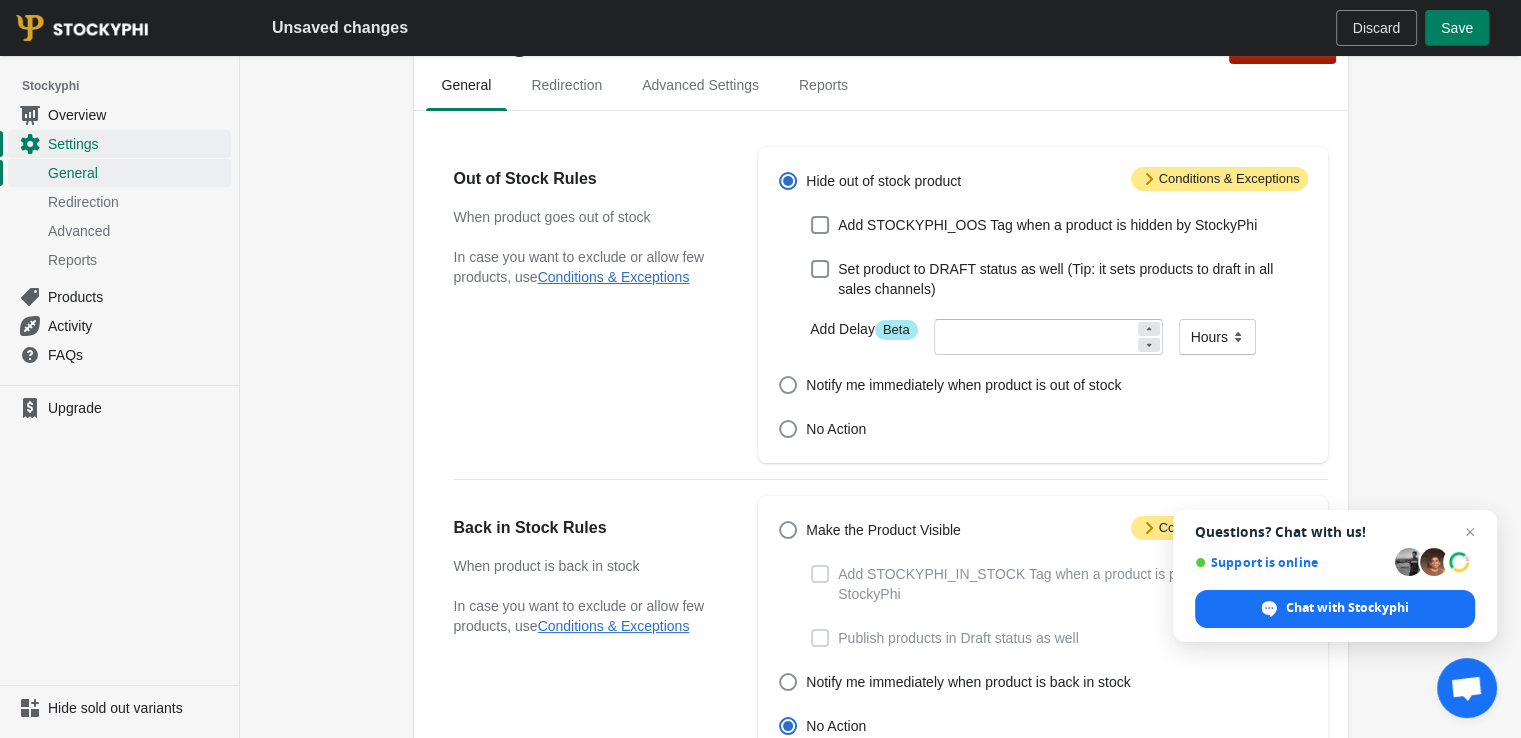 click on "Settings Pause the app General Redirection Advanced Settings Reports General Redirection Advanced Settings Reports Out of Stock Rules When product goes out of stock In case you want to exclude or allow few products, use  Conditions & Exceptions Attention  Conditions & Exceptions Hide out of stock product Add STOCKYPHI_OOS Tag when a product is hidden by StockyPhi Set product to DRAFT status as well (Tip: it sets products to draft in all sales channels) Add Delay  Info  Beta Minutes Hours Days Hours Notify me immediately when product is out of stock No Action Back in Stock Rules When product is back in stock In case you want to exclude or allow few products, use  Conditions & Exceptions Attention  Conditions & Exceptions Make the Product Visible Add STOCKYPHI_IN_STOCK Tag when a product is published by StockyPhi Publish products in Draft status as well Notify me immediately when product is back in stock No Action Threshold Inventory Quantity Set the threshold on product level Set the threshold on variant level" at bounding box center (880, 713) 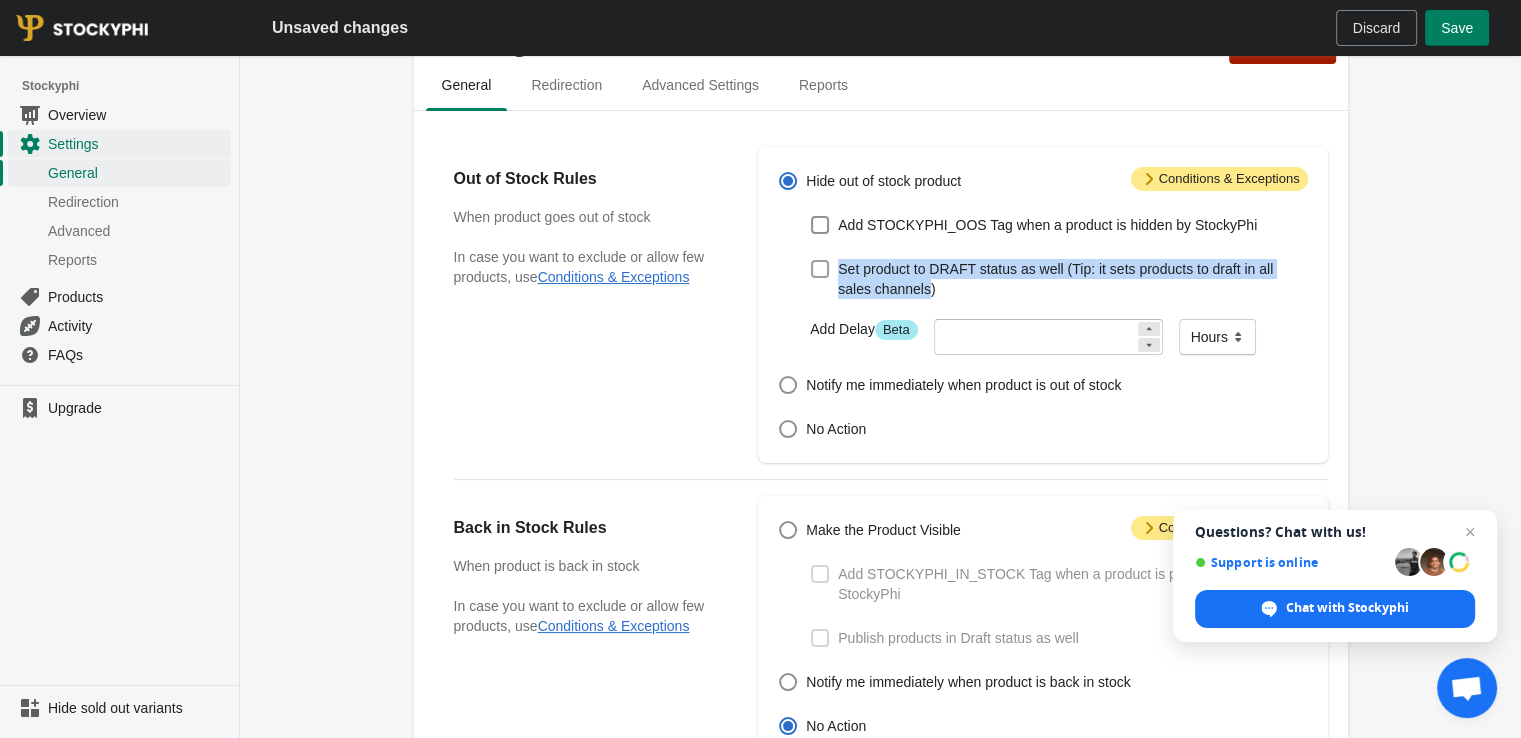 drag, startPoint x: 836, startPoint y: 267, endPoint x: 892, endPoint y: 280, distance: 57.48913 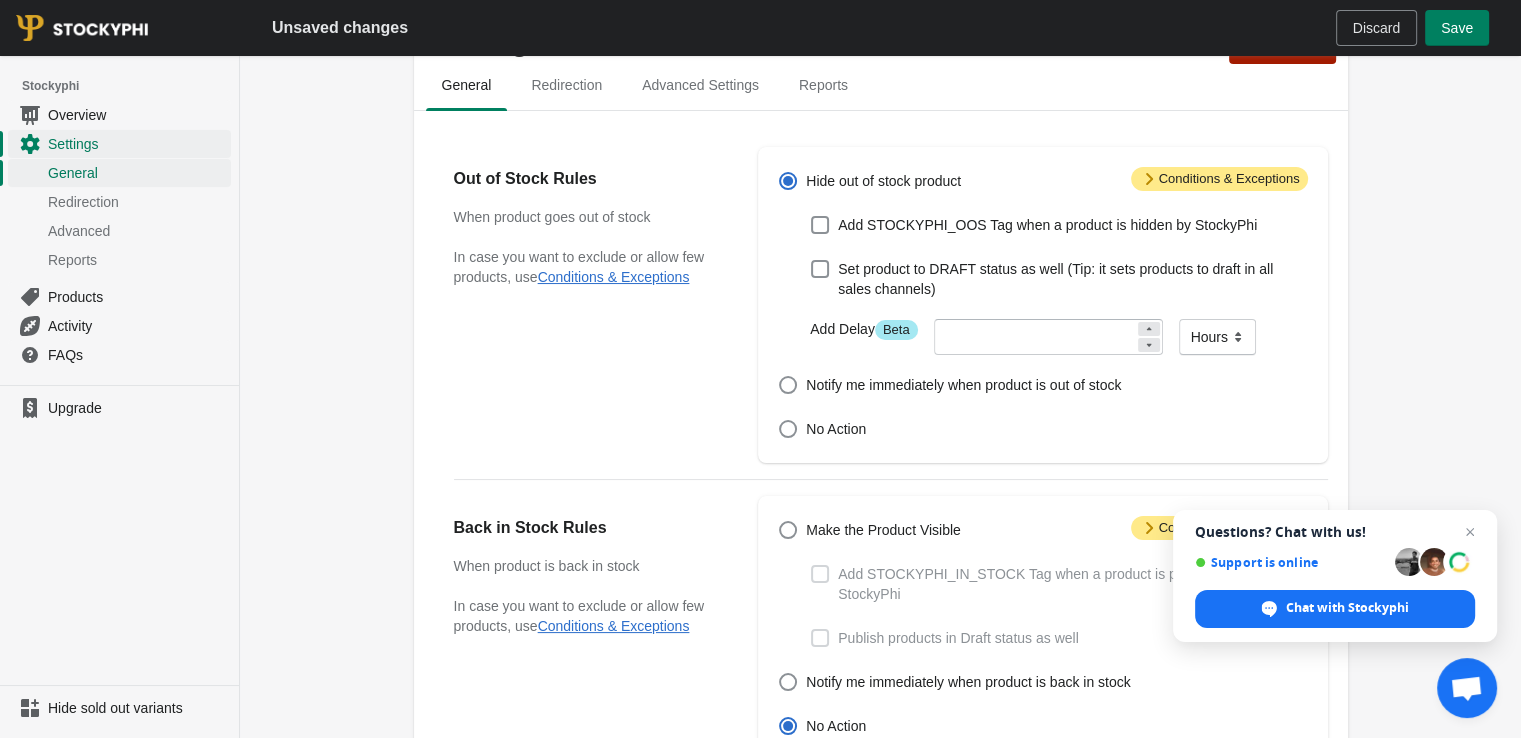 click on "Settings Pause the app General Redirection Advanced Settings Reports General Redirection Advanced Settings Reports Out of Stock Rules When product goes out of stock In case you want to exclude or allow few products, use  Conditions & Exceptions Attention  Conditions & Exceptions Hide out of stock product Add STOCKYPHI_OOS Tag when a product is hidden by StockyPhi Set product to DRAFT status as well (Tip: it sets products to draft in all sales channels) Add Delay  Info  Beta Minutes Hours Days Hours Notify me immediately when product is out of stock No Action Back in Stock Rules When product is back in stock In case you want to exclude or allow few products, use  Conditions & Exceptions Attention  Conditions & Exceptions Make the Product Visible Add STOCKYPHI_IN_STOCK Tag when a product is published by StockyPhi Publish products in Draft status as well Notify me immediately when product is back in stock No Action Threshold Inventory Quantity Set the threshold on product level Set the threshold on variant level" at bounding box center (880, 713) 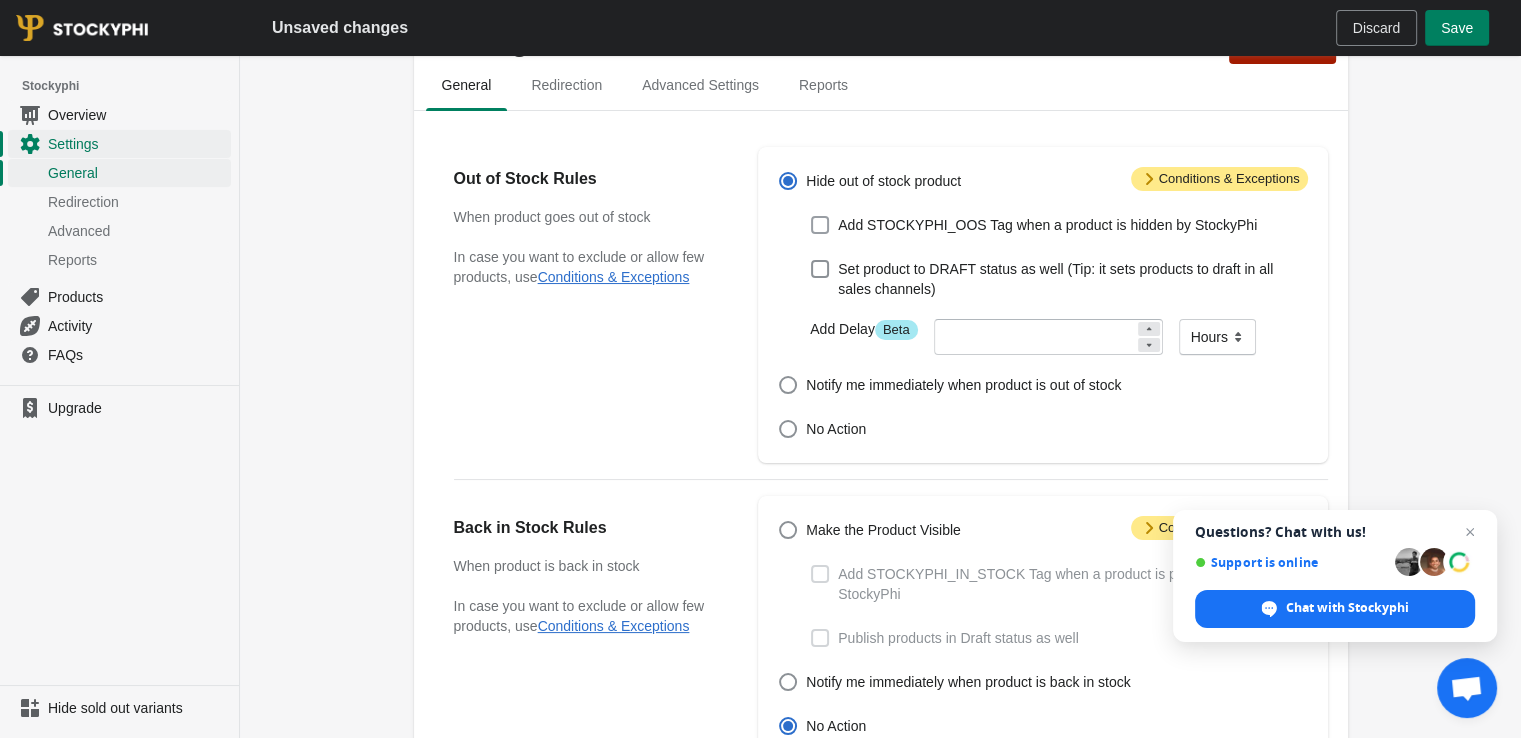 click on "Add STOCKYPHI_OOS Tag when a product is hidden by StockyPhi" at bounding box center (1047, 225) 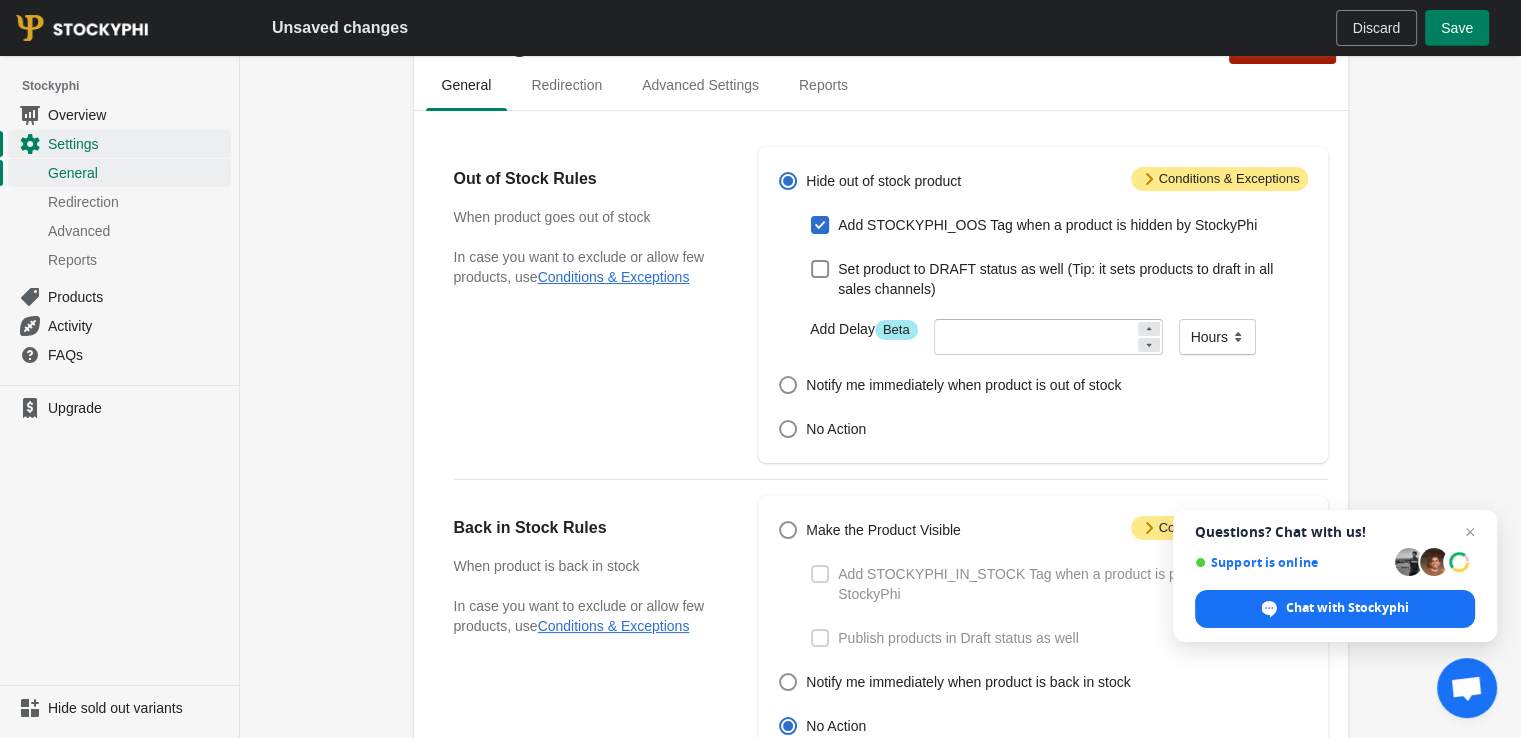 checkbox on "true" 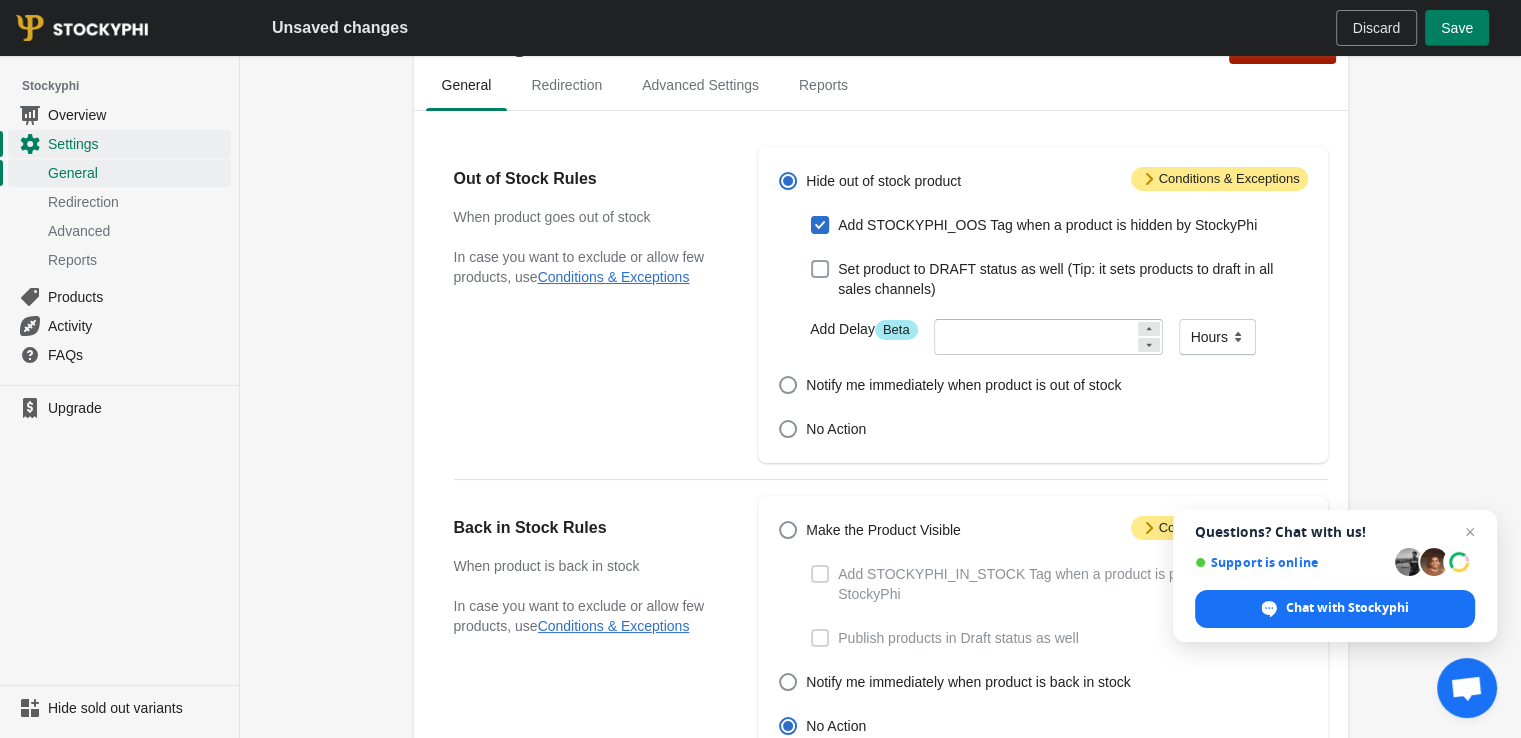 click on "Set product to DRAFT status as well (Tip: it sets products to draft in all sales channels)" at bounding box center [1072, 279] 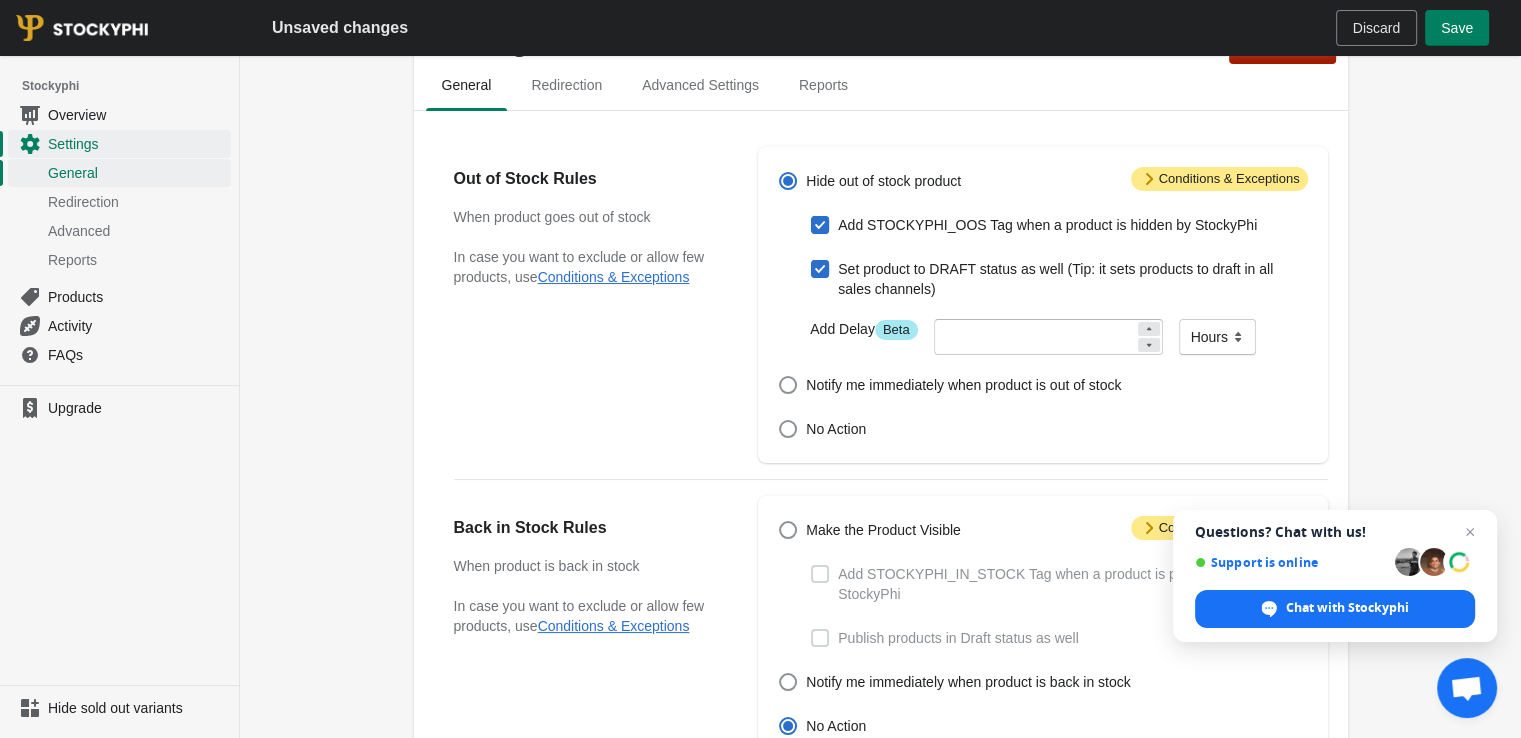 checkbox on "true" 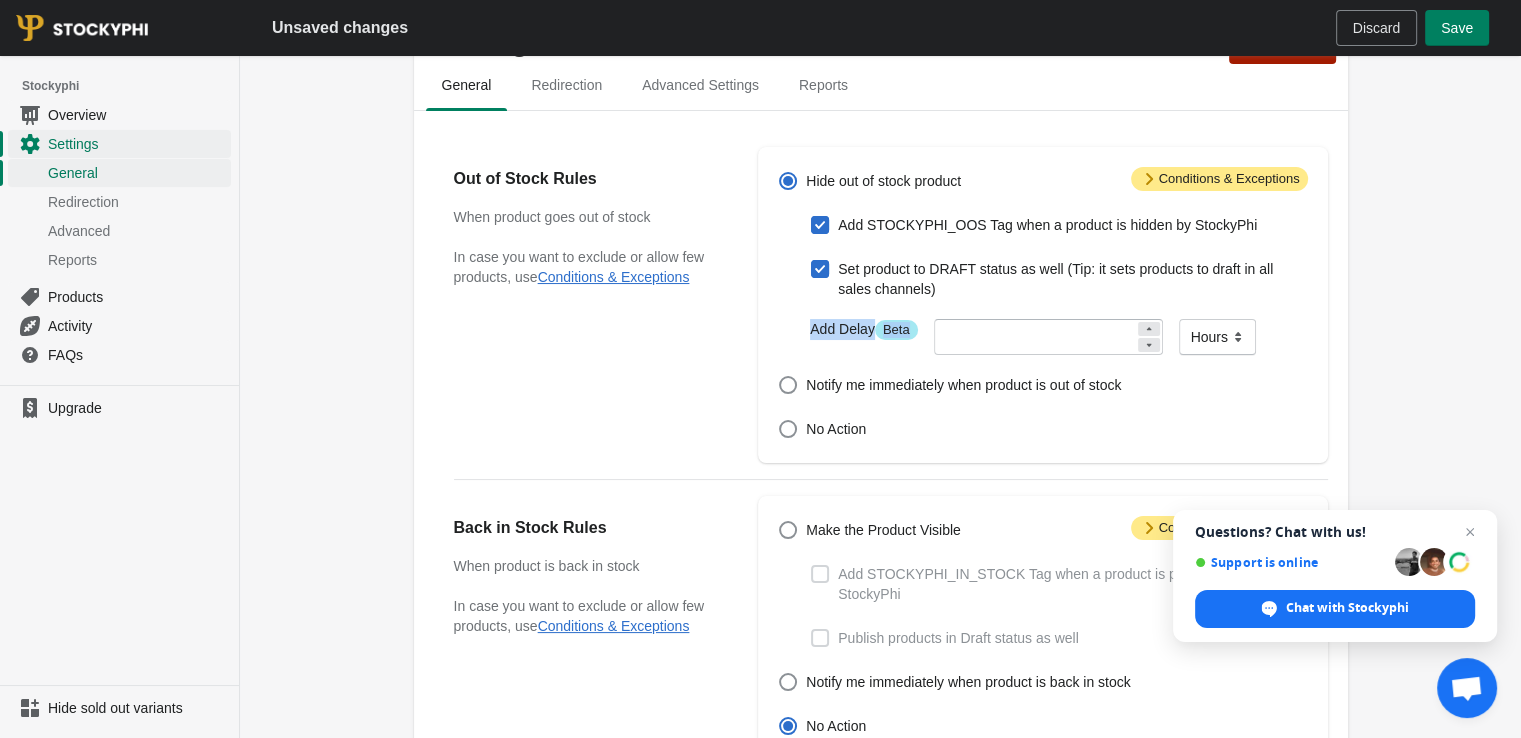 drag, startPoint x: 808, startPoint y: 325, endPoint x: 918, endPoint y: 329, distance: 110.0727 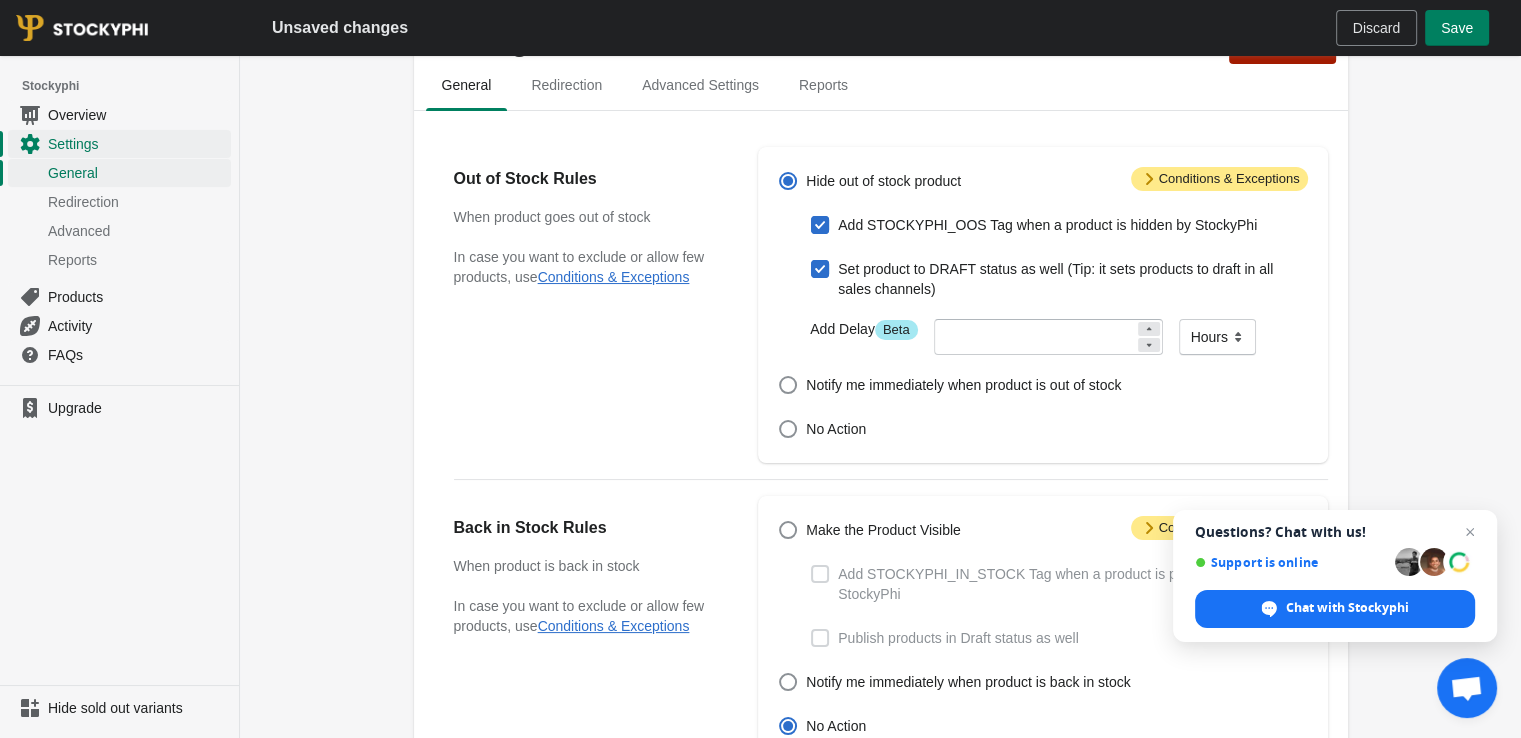 click on "Settings Pause the app General Redirection Advanced Settings Reports General Redirection Advanced Settings Reports Out of Stock Rules When product goes out of stock In case you want to exclude or allow few products, use  Conditions & Exceptions Attention  Conditions & Exceptions Hide out of stock product Add STOCKYPHI_OOS Tag when a product is hidden by StockyPhi Set product to DRAFT status as well (Tip: it sets products to draft in all sales channels) Add Delay  Info  Beta Minutes Hours Days Hours Notify me immediately when product is out of stock No Action Back in Stock Rules When product is back in stock In case you want to exclude or allow few products, use  Conditions & Exceptions Attention  Conditions & Exceptions Make the Product Visible Add STOCKYPHI_IN_STOCK Tag when a product is published by StockyPhi Publish products in Draft status as well Notify me immediately when product is back in stock No Action Threshold Inventory Quantity Set the threshold on product level Set the threshold on variant level" at bounding box center (881, 723) 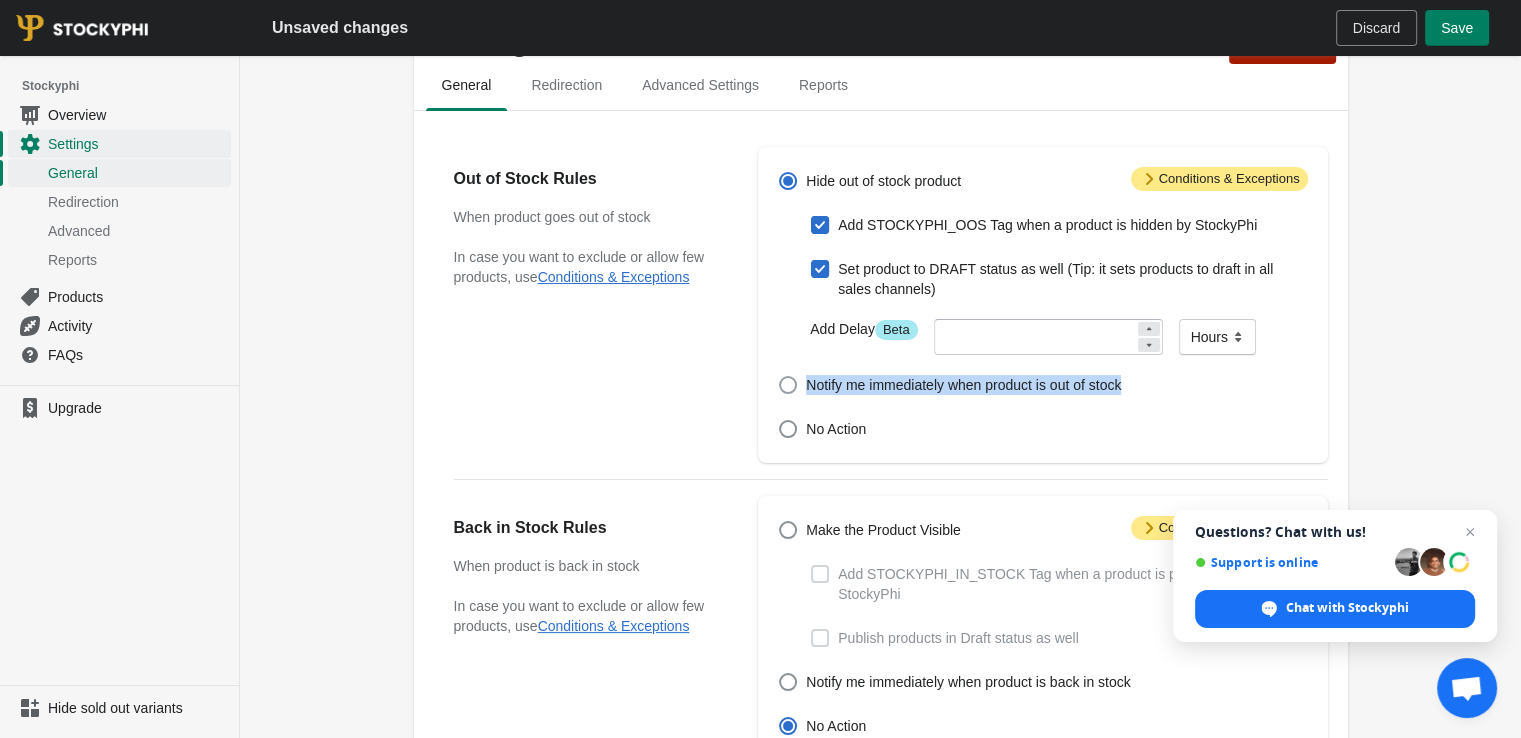 drag, startPoint x: 804, startPoint y: 395, endPoint x: 1125, endPoint y: 393, distance: 321.00623 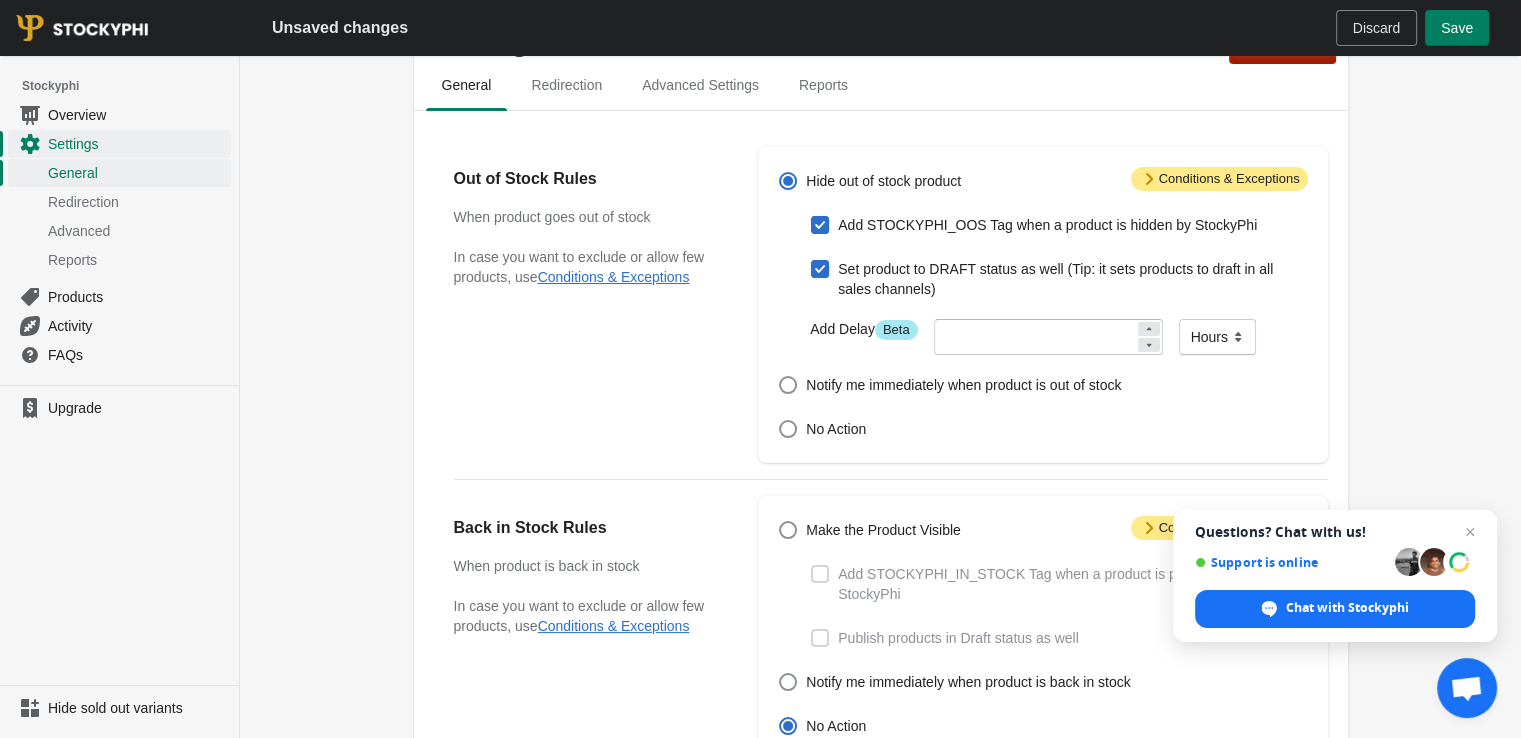 click on "Out of Stock Rules When product goes out of stock In case you want to exclude or allow few products, use  Conditions & Exceptions Attention  Conditions & Exceptions Hide out of stock product Add STOCKYPHI_OOS Tag when a product is hidden by StockyPhi Set product to DRAFT status as well (Tip: it sets products to draft in all sales channels) Add Delay  Info  Beta Minutes Hours Days Hours Notify me immediately when product is out of stock No Action Back in Stock Rules When product is back in stock In case you want to exclude or allow few products, use  Conditions & Exceptions Attention  Conditions & Exceptions Make the Product Visible Add STOCKYPHI_IN_STOCK Tag when a product is published by StockyPhi Publish products in Draft status as well Notify me immediately when product is back in stock No Action Threshold Inventory Quantity This settings will hide/unhide product when the inventory of the product is equal to set quantity. Recommended: for drop shipping store or you want the threshold to be other than zero." at bounding box center [881, 568] 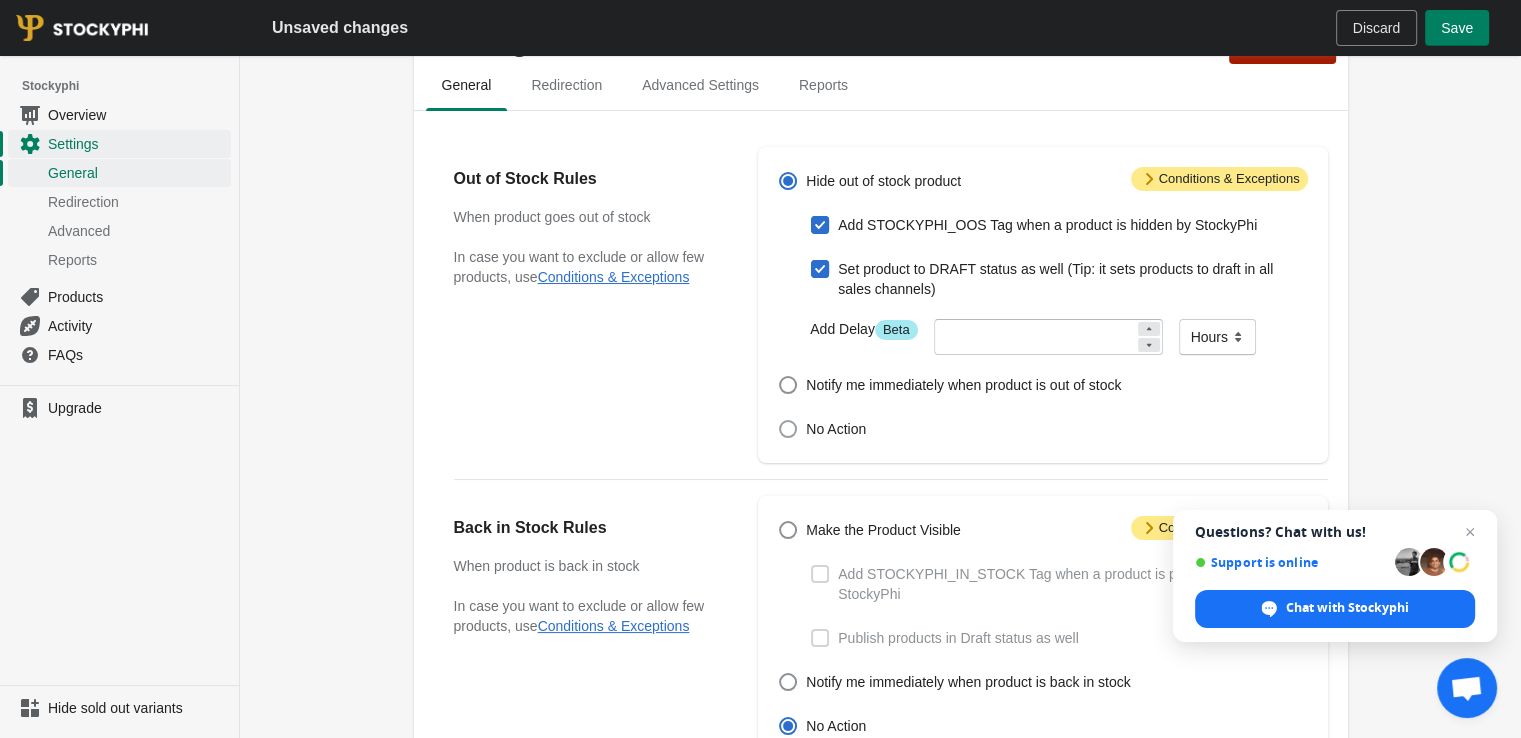 click at bounding box center [788, 429] 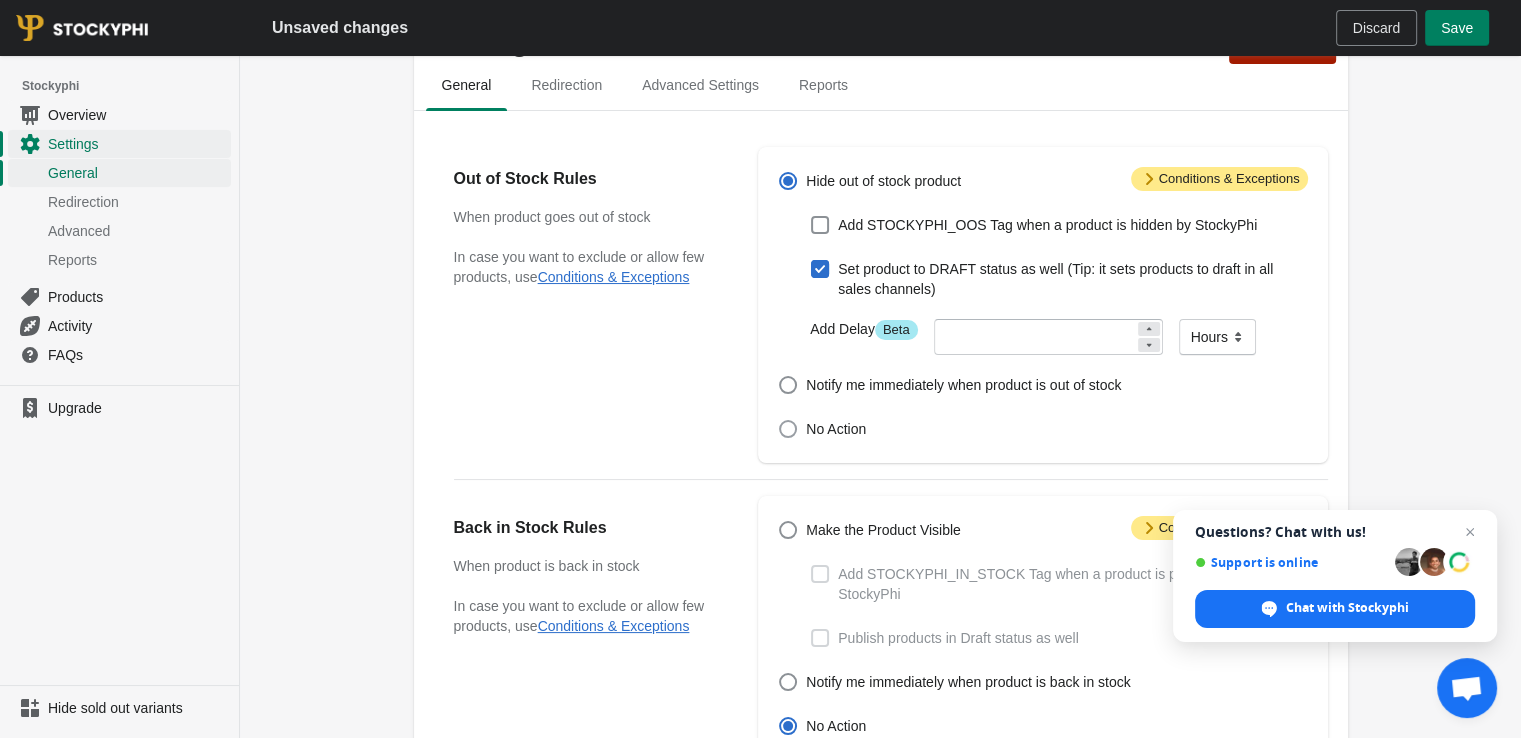 radio on "true" 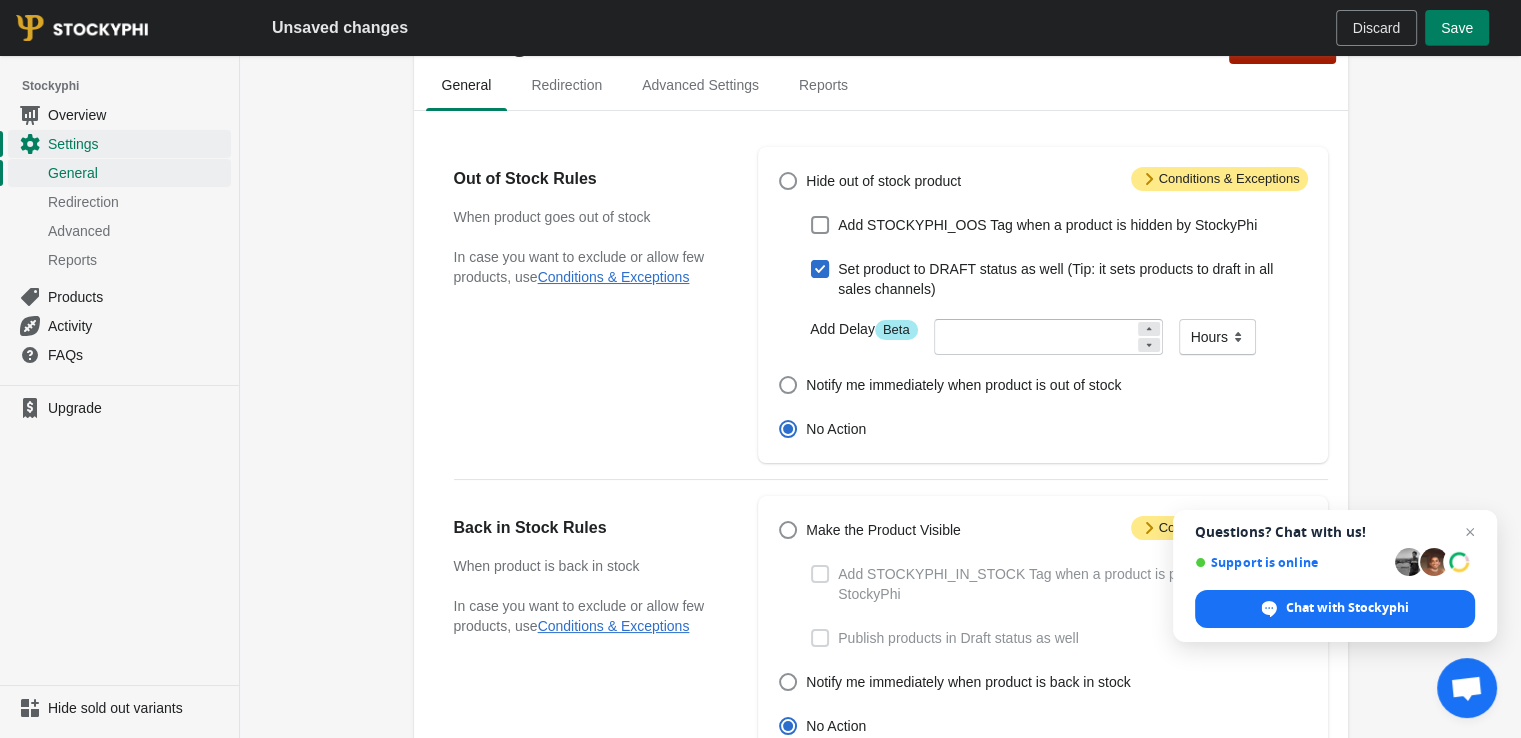 checkbox on "false" 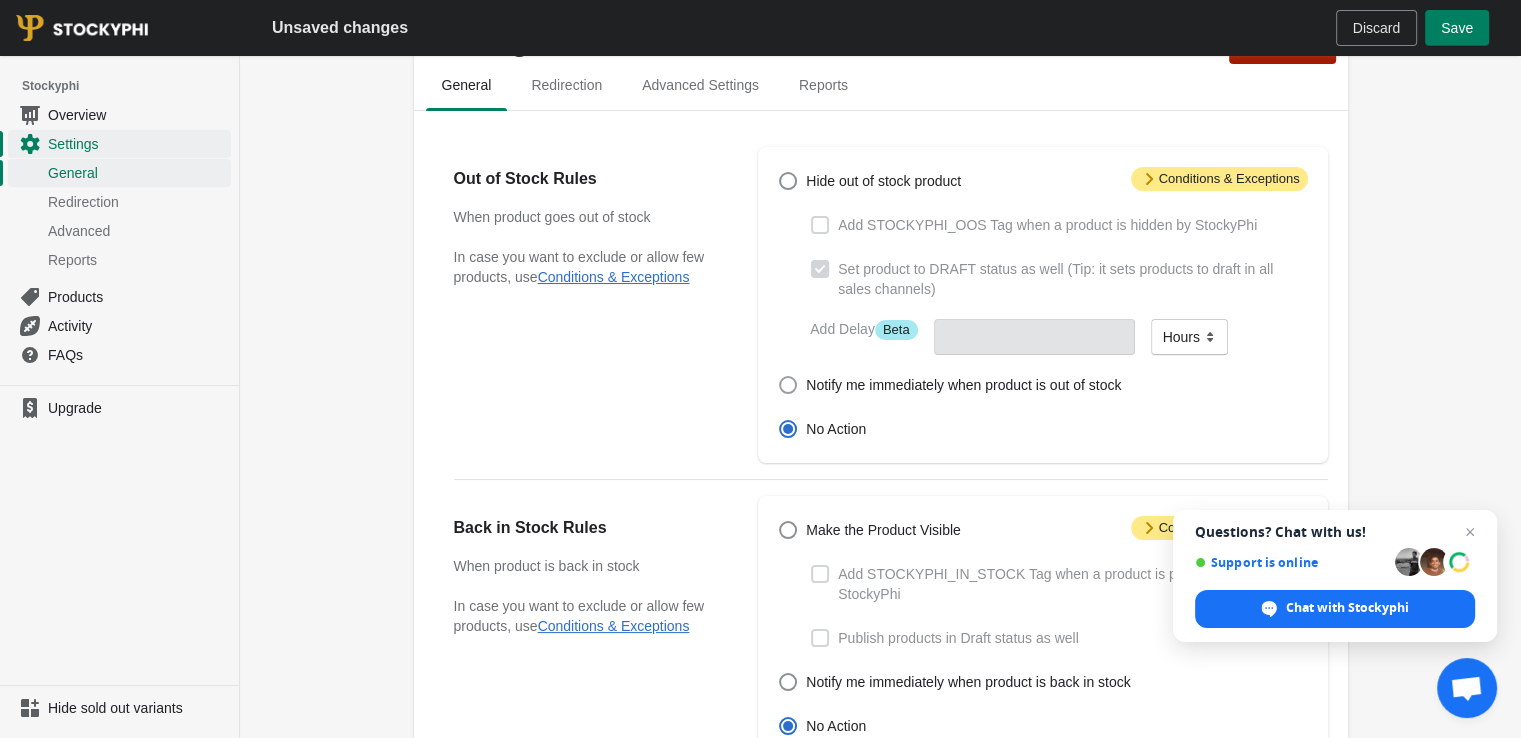 click on "Notify me immediately when product is out of stock" at bounding box center (949, 385) 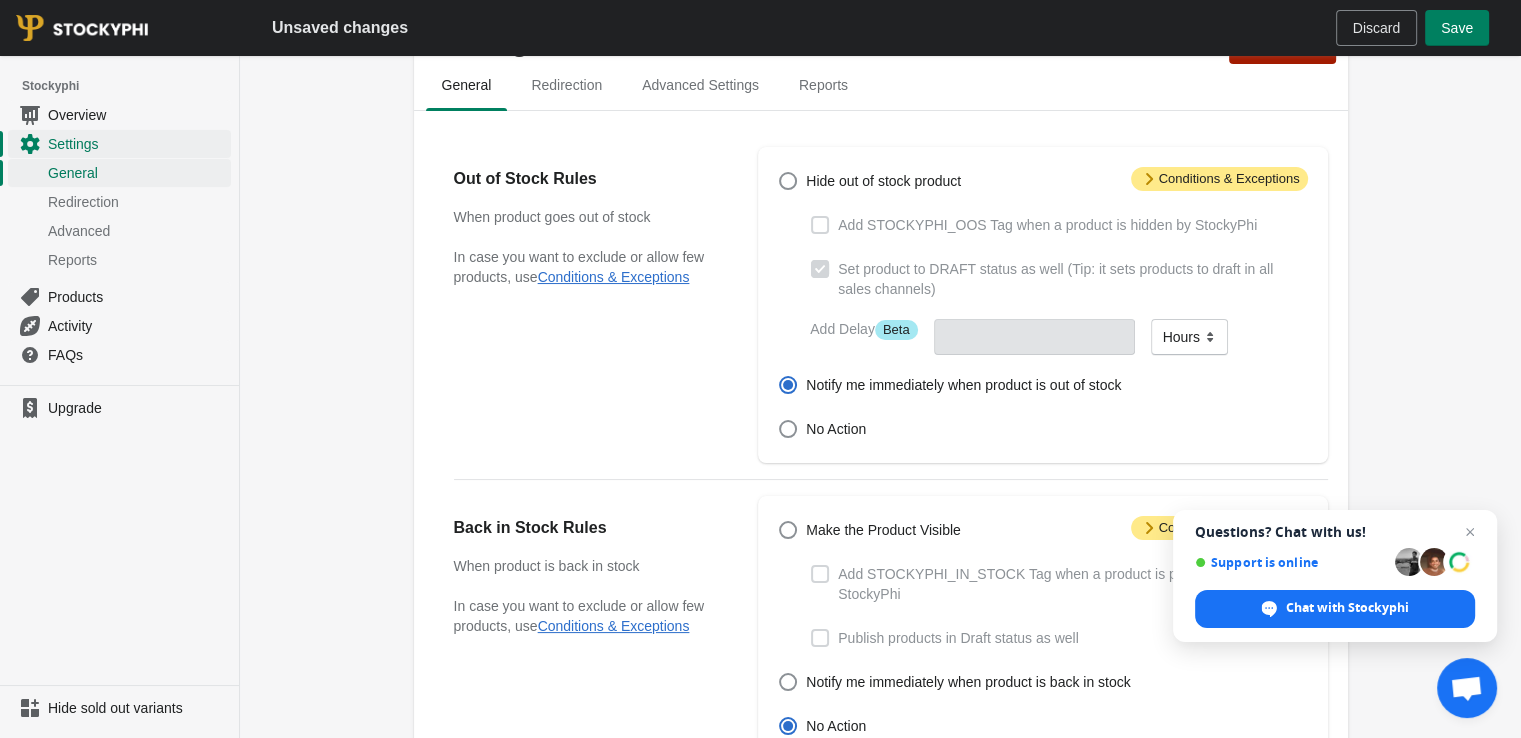 type 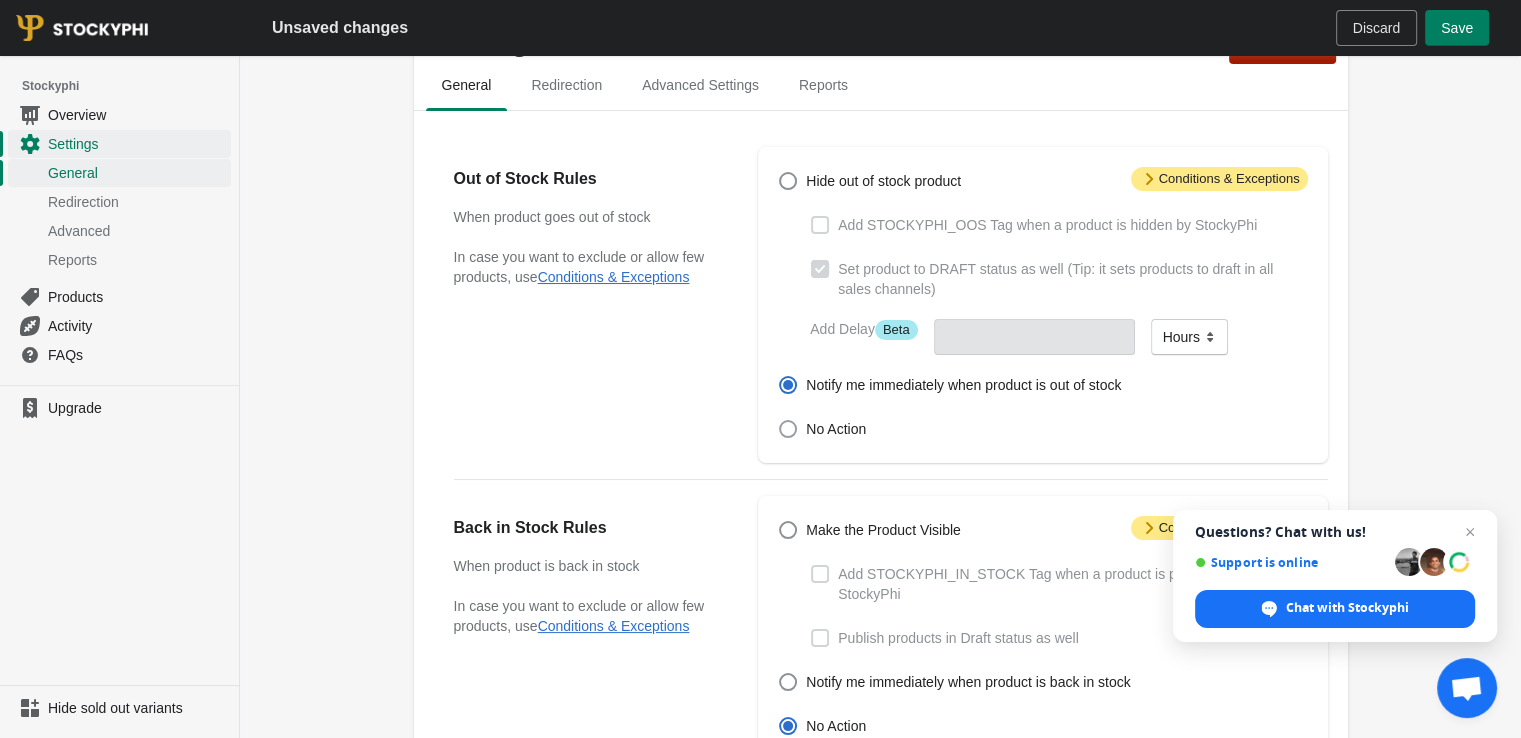 click on "No Action" at bounding box center [836, 429] 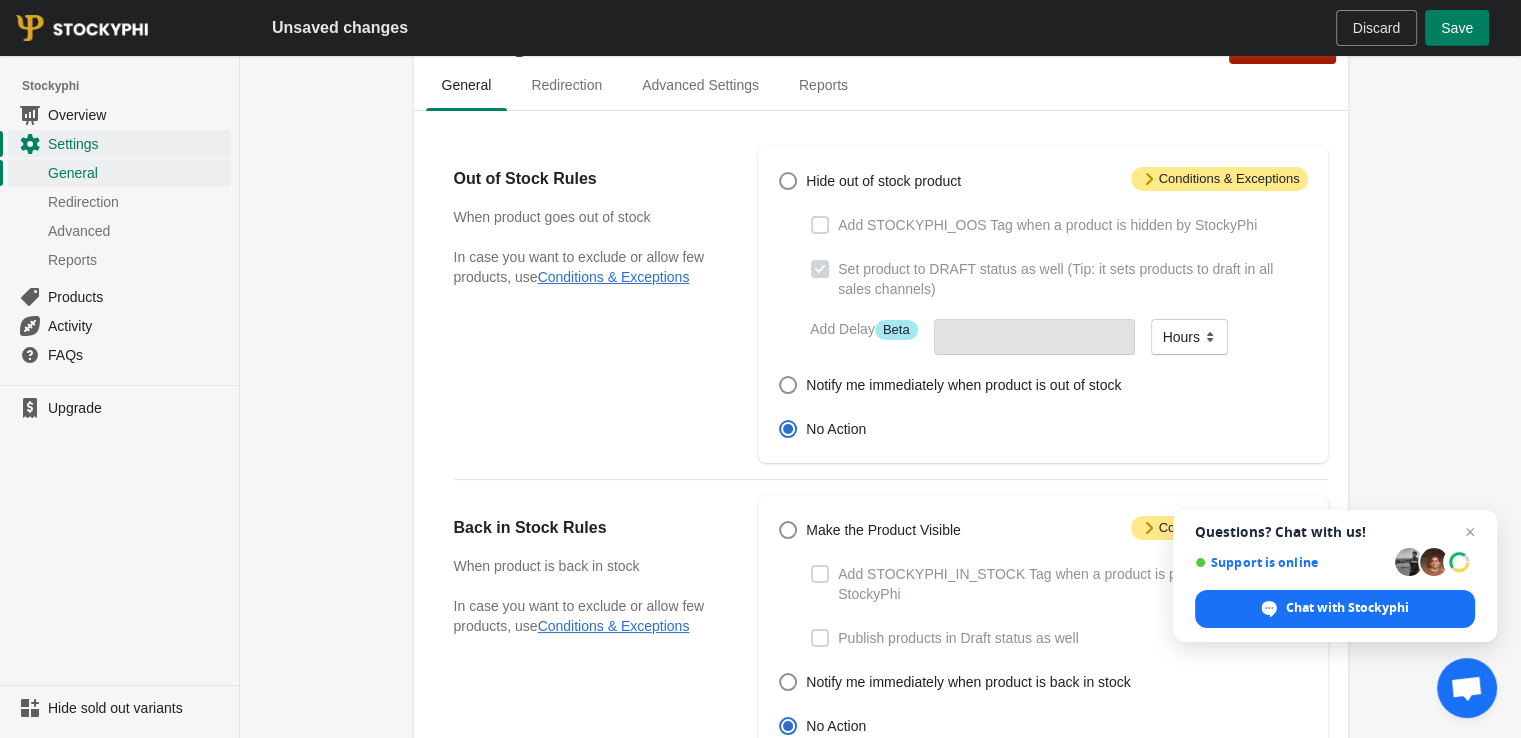 type 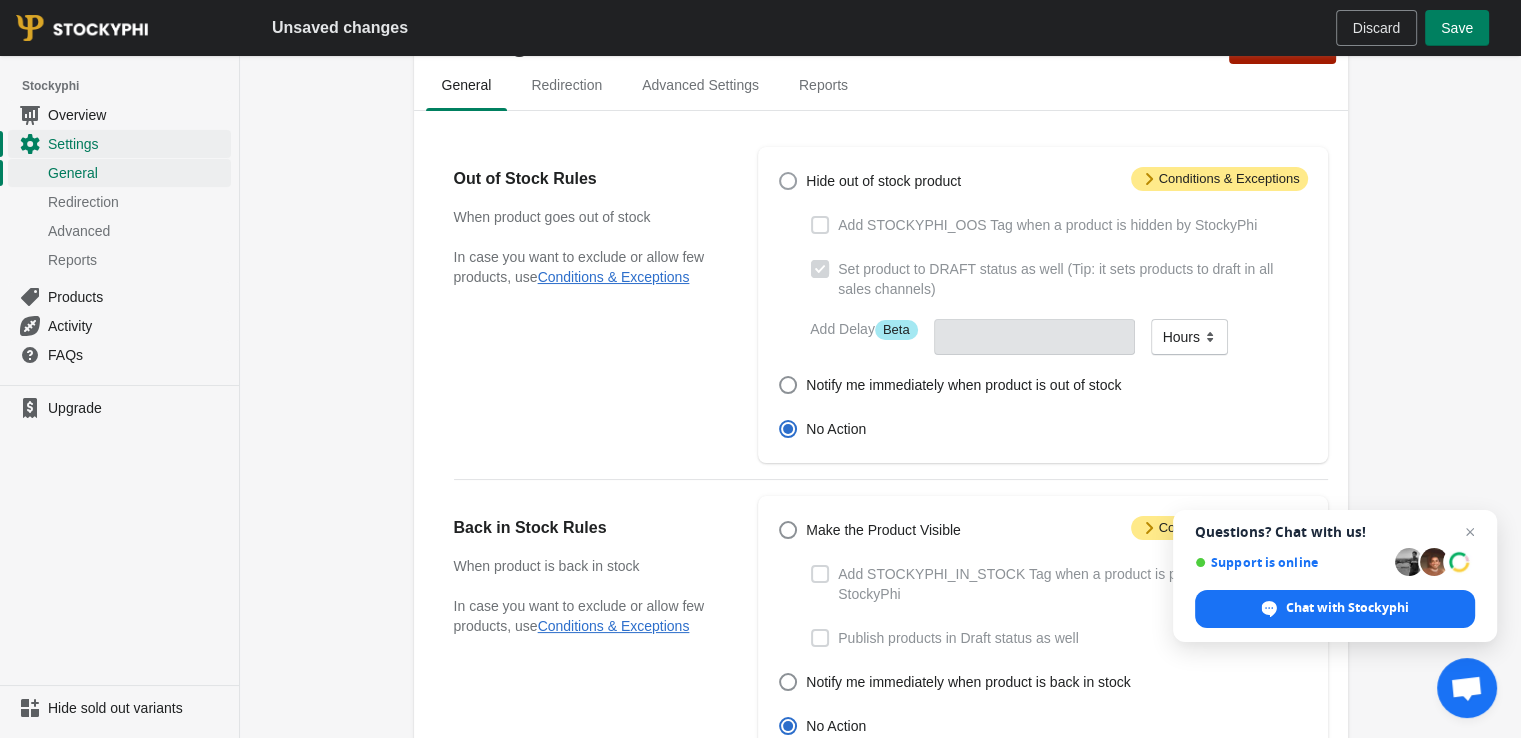 click on "Hide out of stock product" at bounding box center [883, 181] 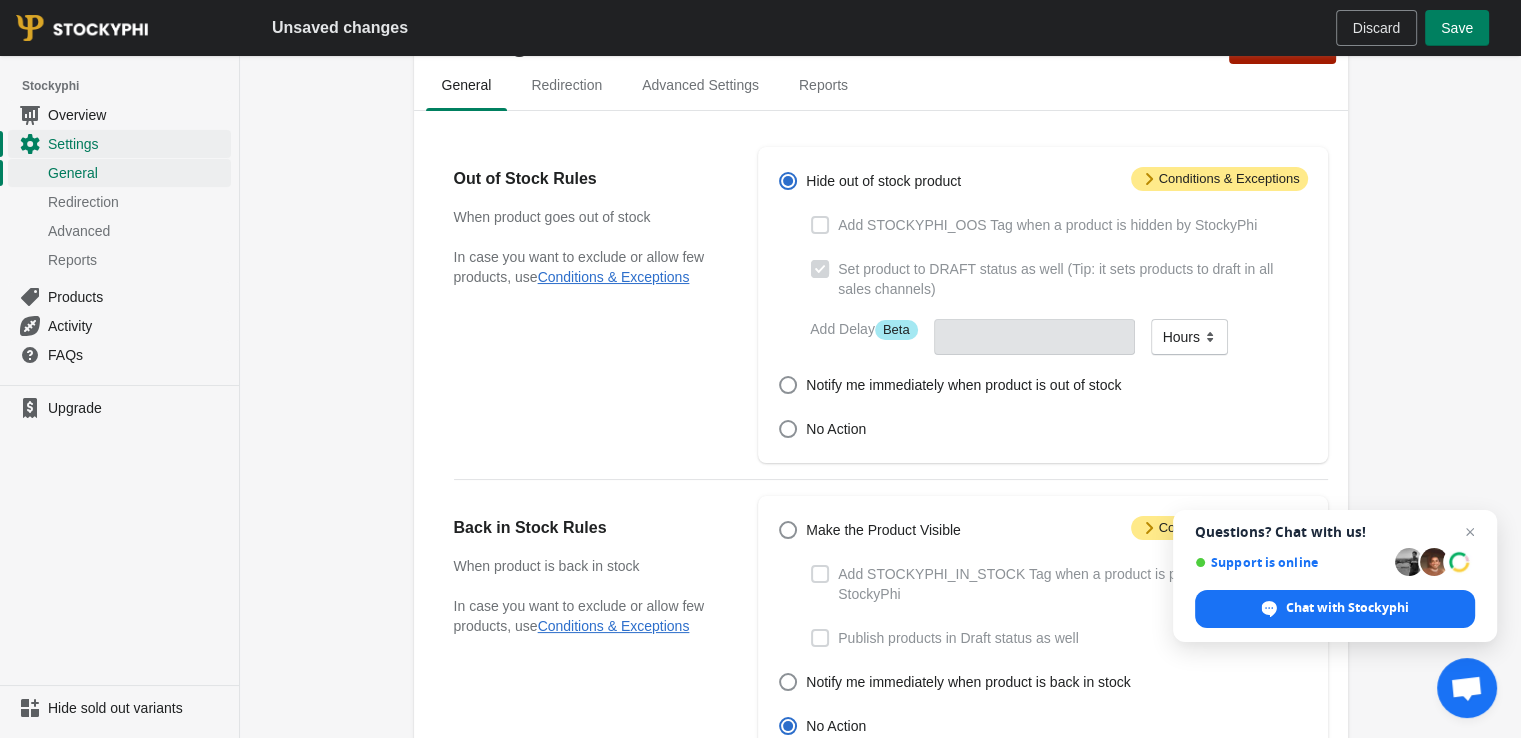 type 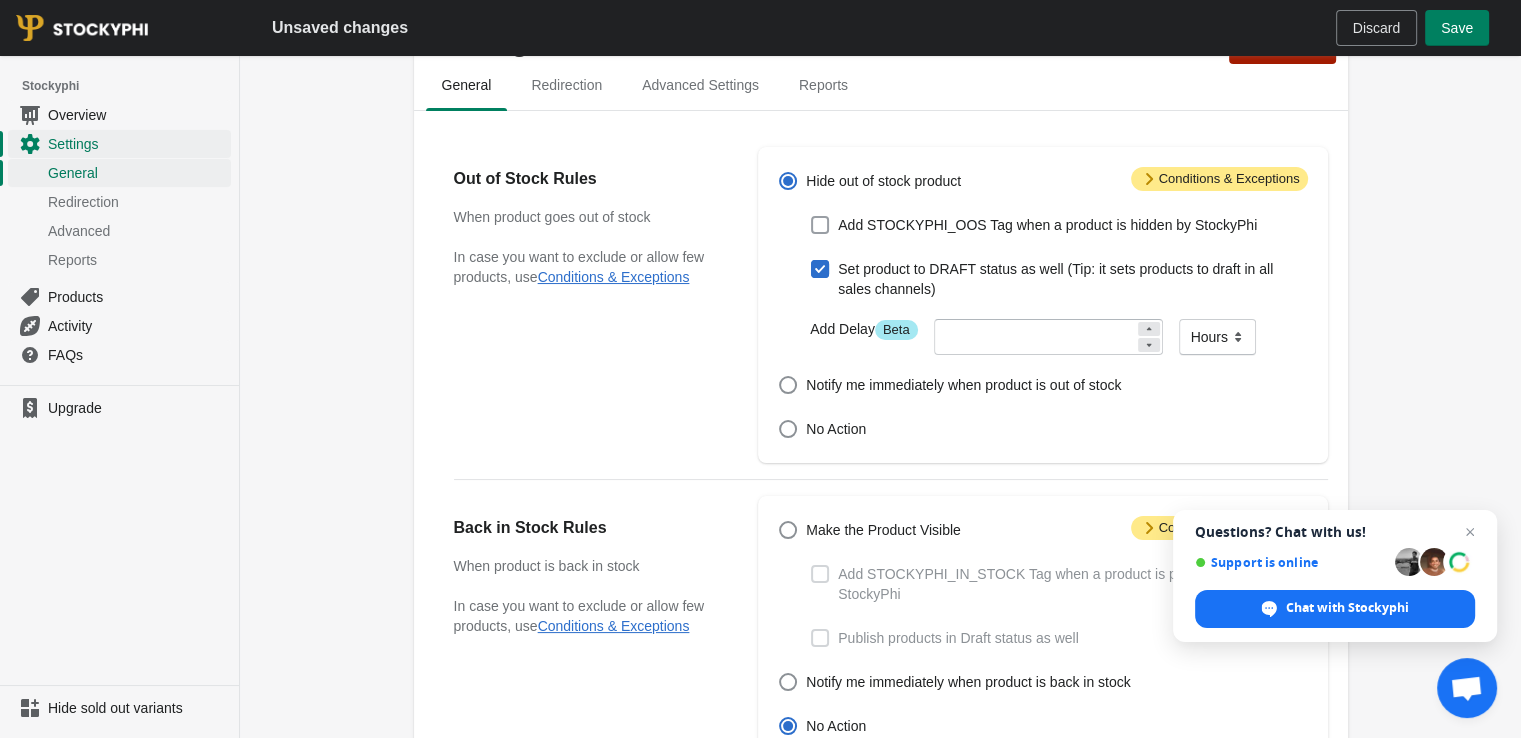click on "Add STOCKYPHI_OOS Tag when a product is hidden by StockyPhi" at bounding box center (1033, 225) 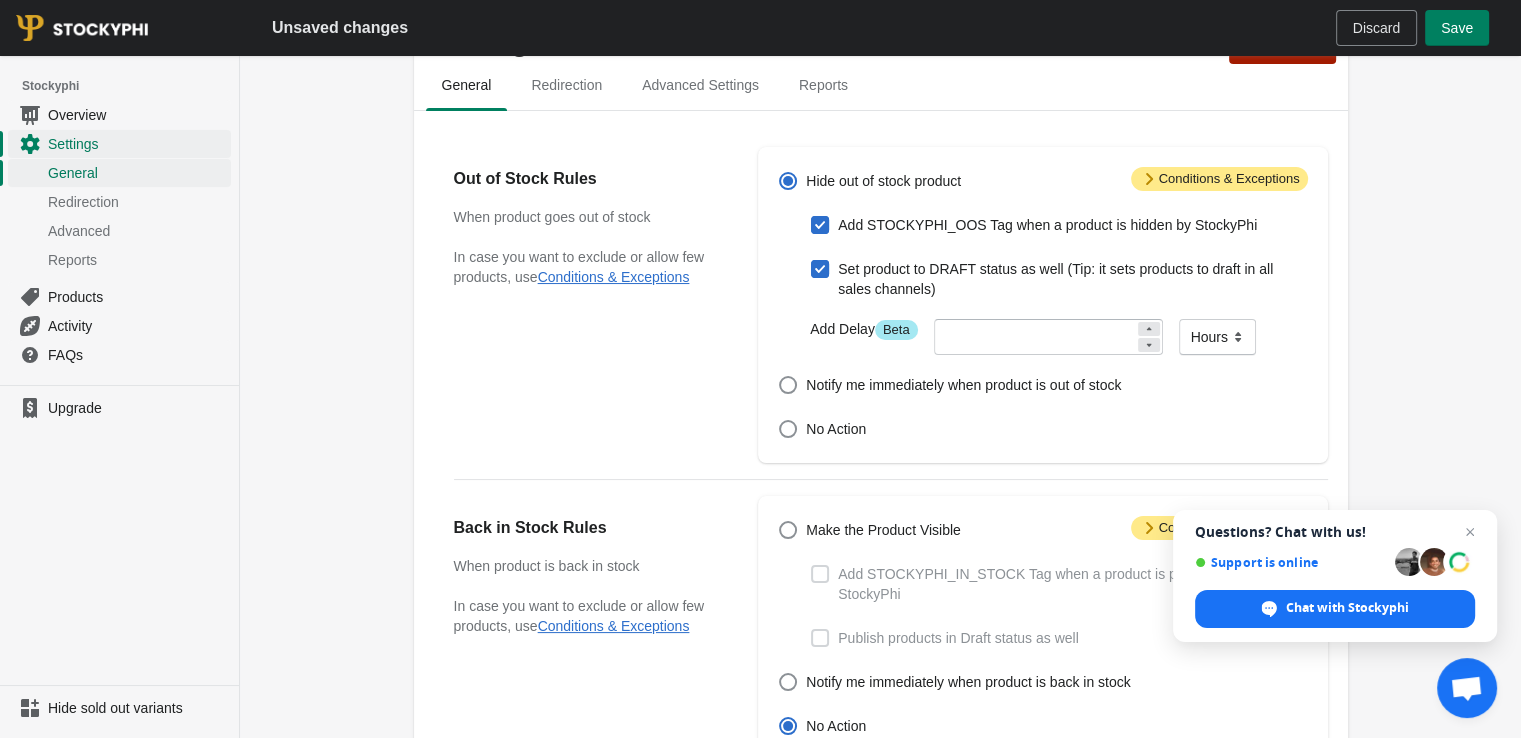 checkbox on "true" 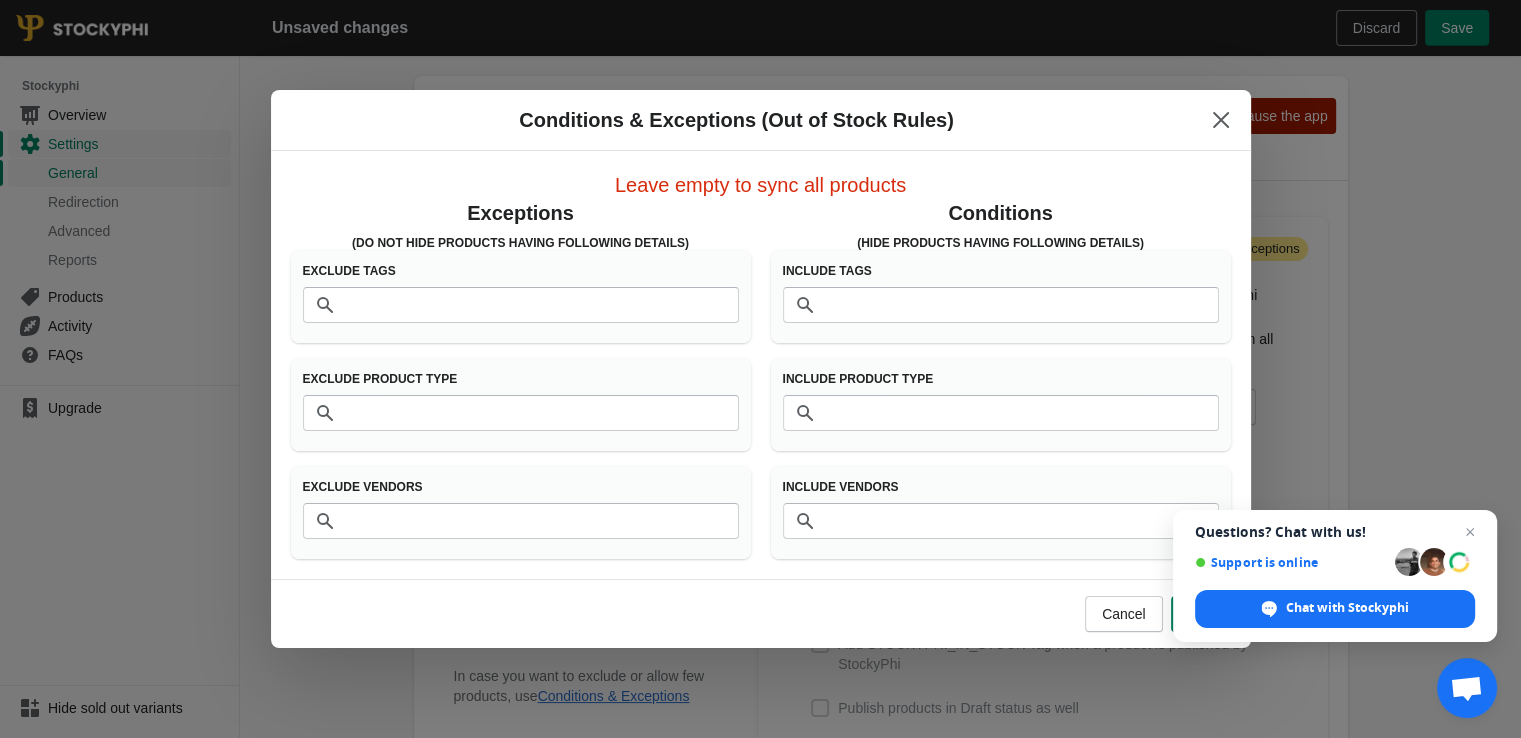 scroll, scrollTop: 70, scrollLeft: 0, axis: vertical 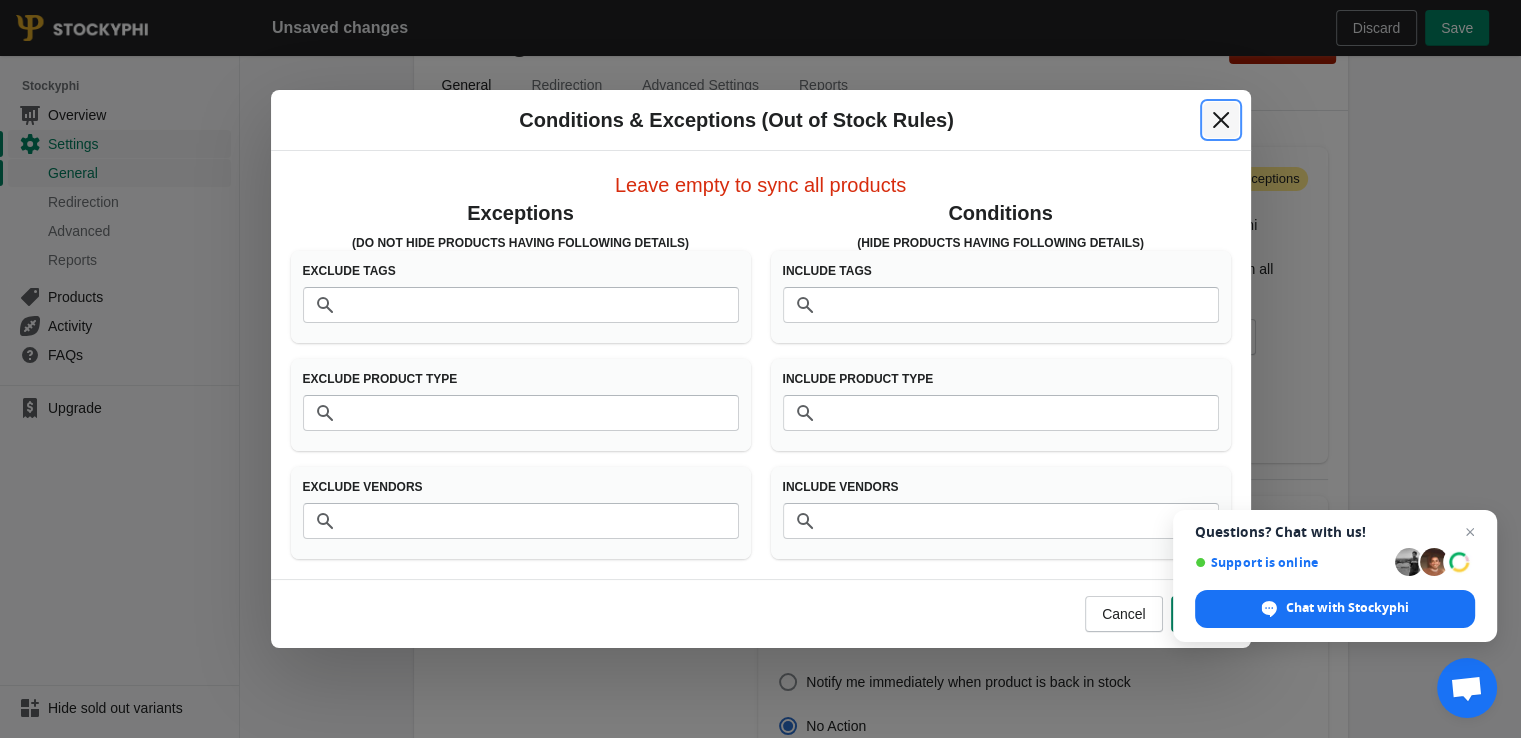 click at bounding box center [1221, 120] 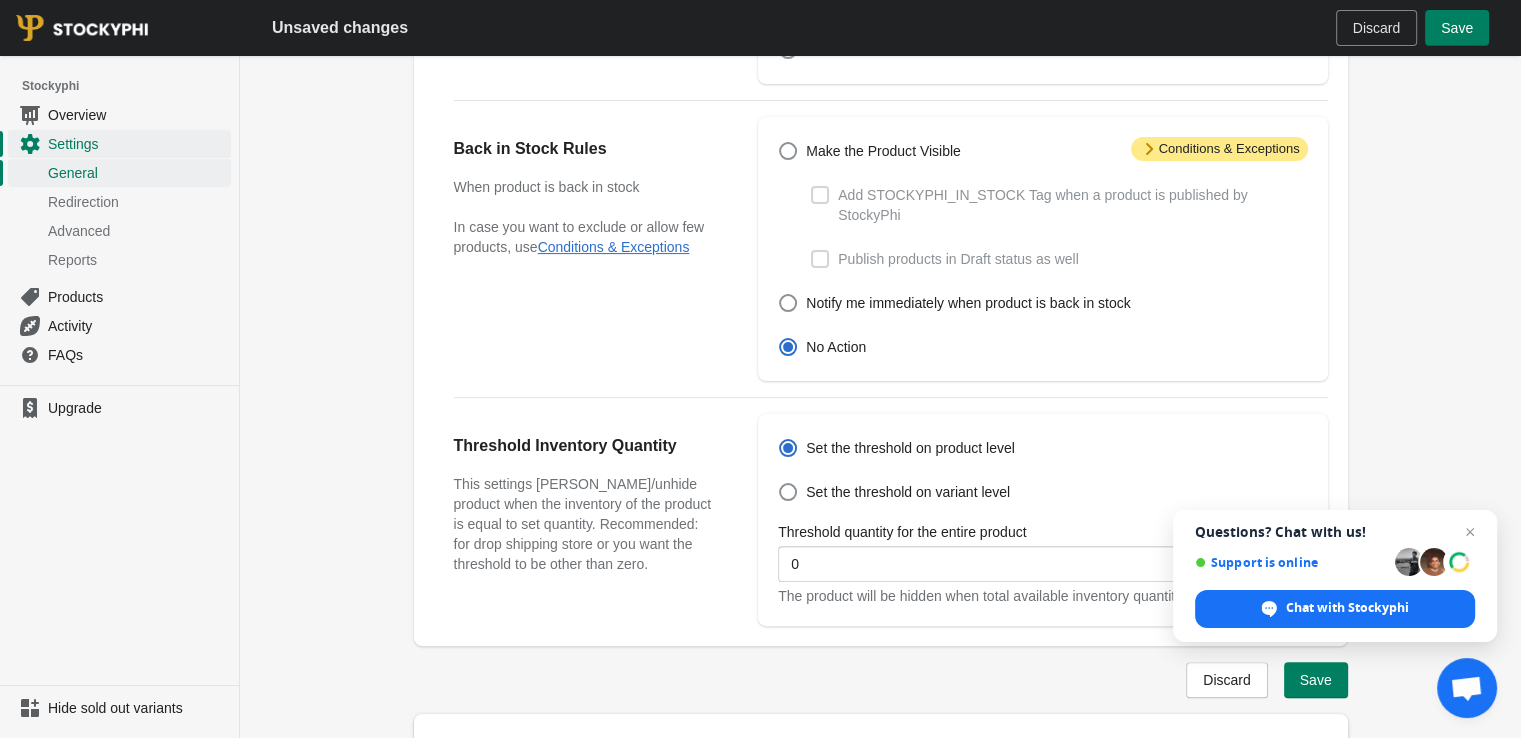 scroll, scrollTop: 455, scrollLeft: 0, axis: vertical 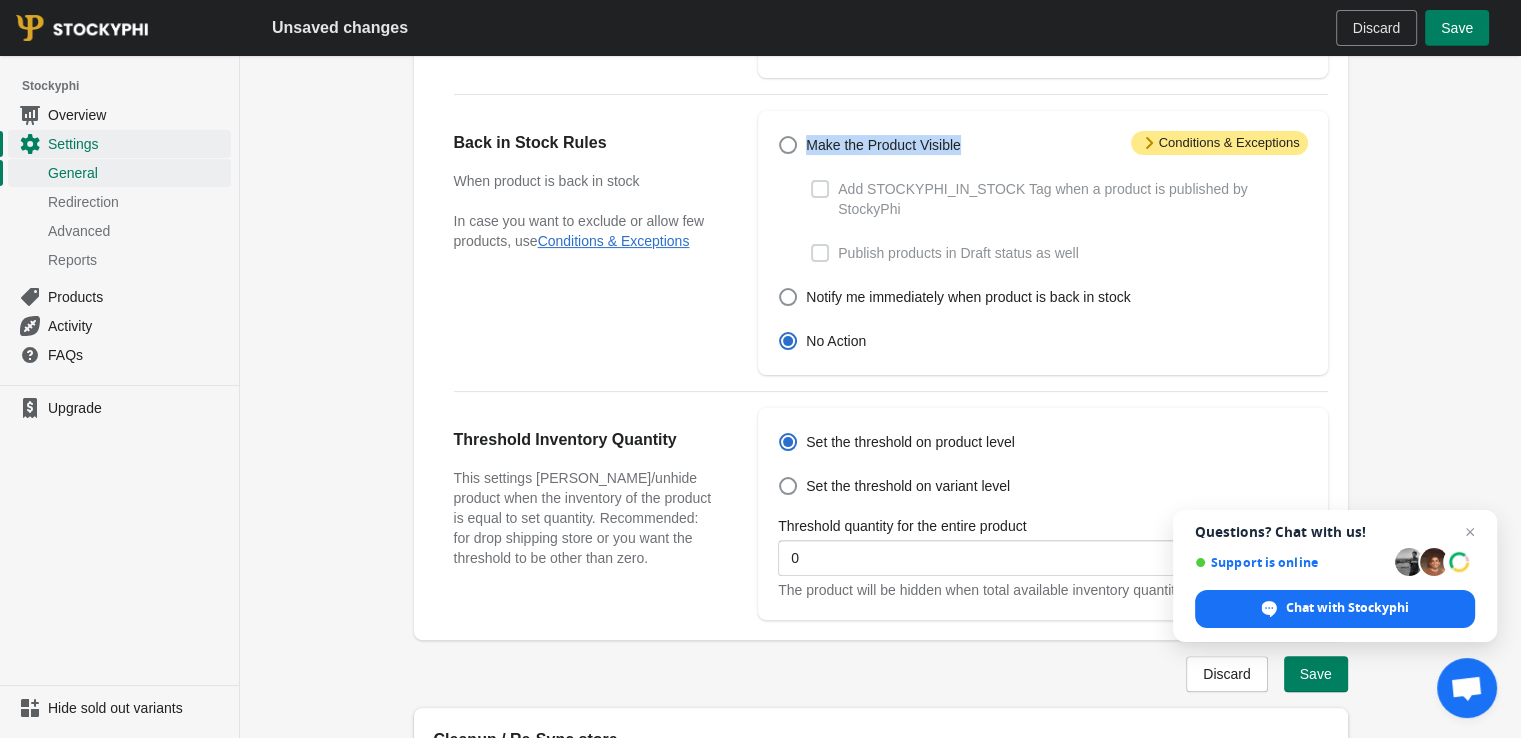 drag, startPoint x: 809, startPoint y: 150, endPoint x: 960, endPoint y: 145, distance: 151.08276 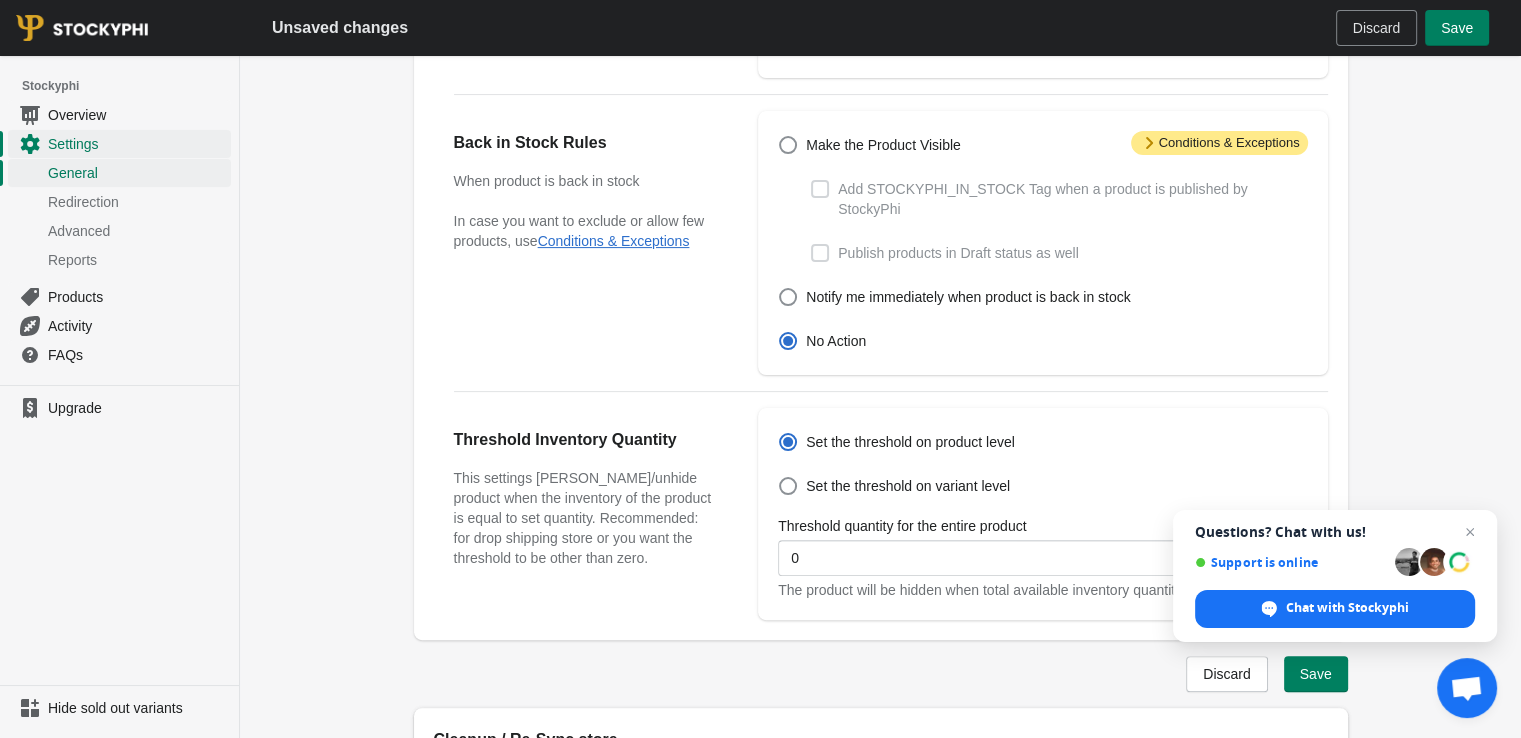 click on "Settings Pause the app General Redirection Advanced Settings Reports General Redirection Advanced Settings Reports Out of Stock Rules When product goes out of stock In case you want to exclude or allow few products, use  Conditions & Exceptions Attention  Conditions & Exceptions Hide out of stock product Add STOCKYPHI_OOS Tag when a product is hidden by StockyPhi Set product to DRAFT status as well (Tip: it sets products to draft in all sales channels) Add Delay  Info  Beta Minutes Hours Days Hours Notify me immediately when product is out of stock No Action Back in Stock Rules When product is back in stock In case you want to exclude or allow few products, use  Conditions & Exceptions Attention  Conditions & Exceptions Make the Product Visible Add STOCKYPHI_IN_STOCK Tag when a product is published by StockyPhi Publish products in Draft status as well Notify me immediately when product is back in stock No Action Threshold Inventory Quantity Set the threshold on product level Set the threshold on variant level" at bounding box center (880, 328) 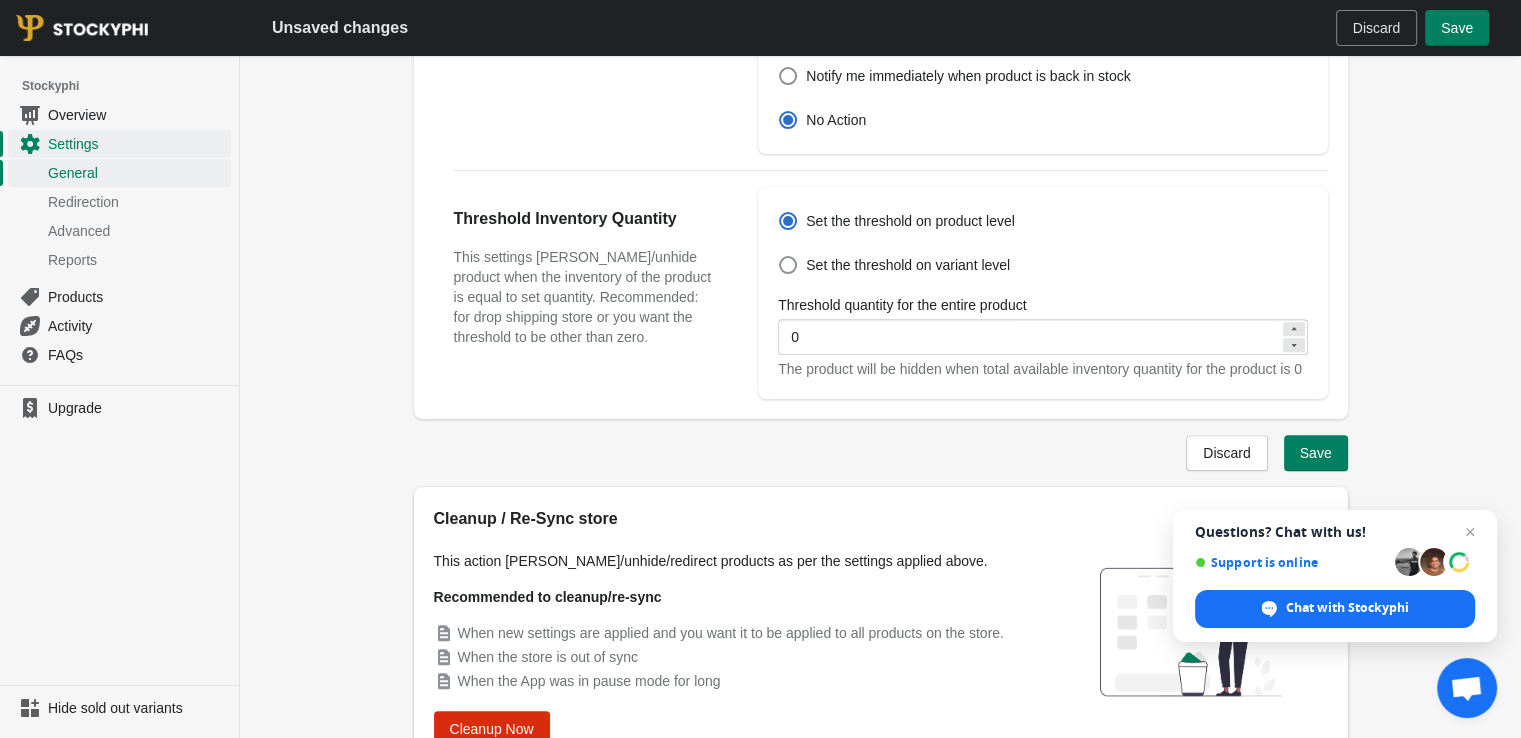 scroll, scrollTop: 675, scrollLeft: 0, axis: vertical 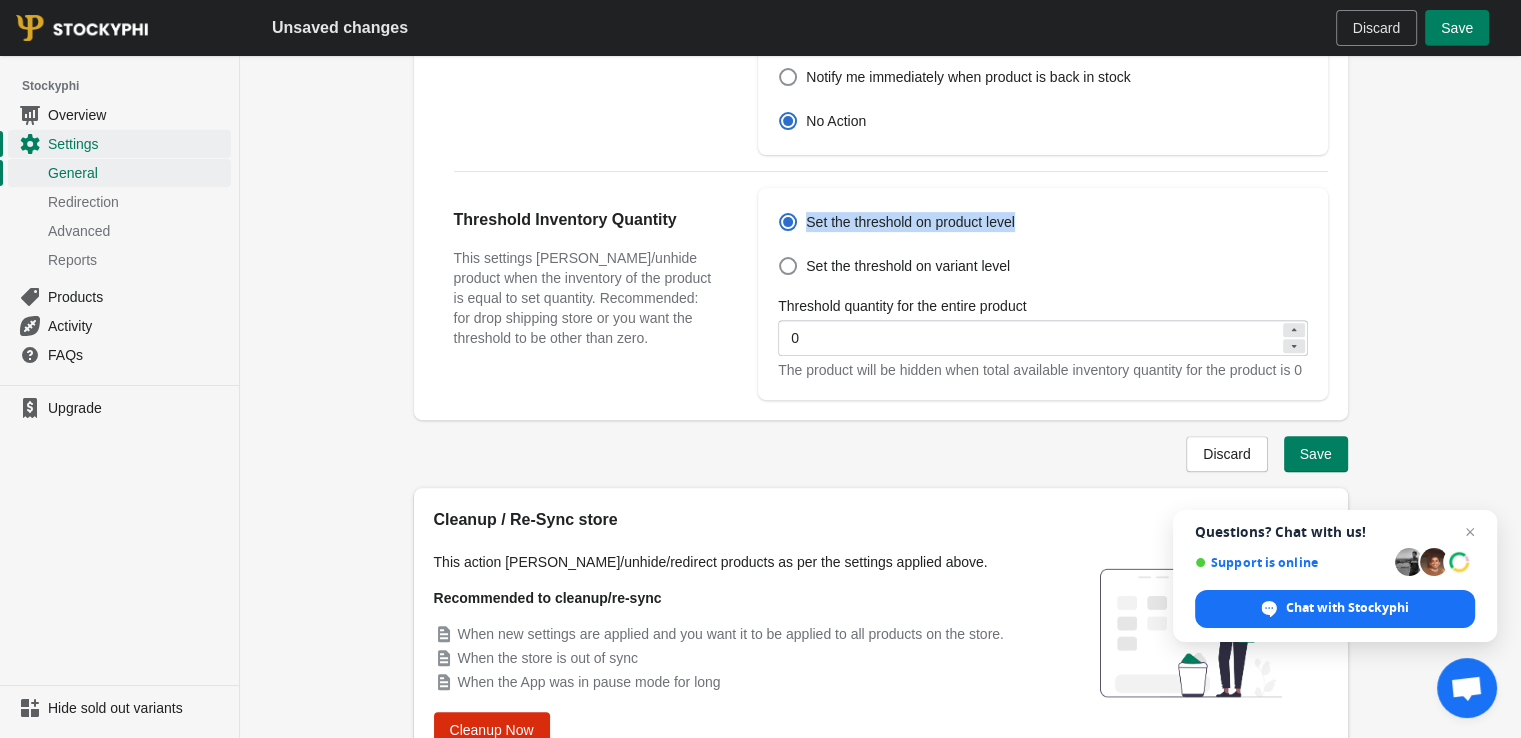 drag, startPoint x: 800, startPoint y: 201, endPoint x: 987, endPoint y: 217, distance: 187.68324 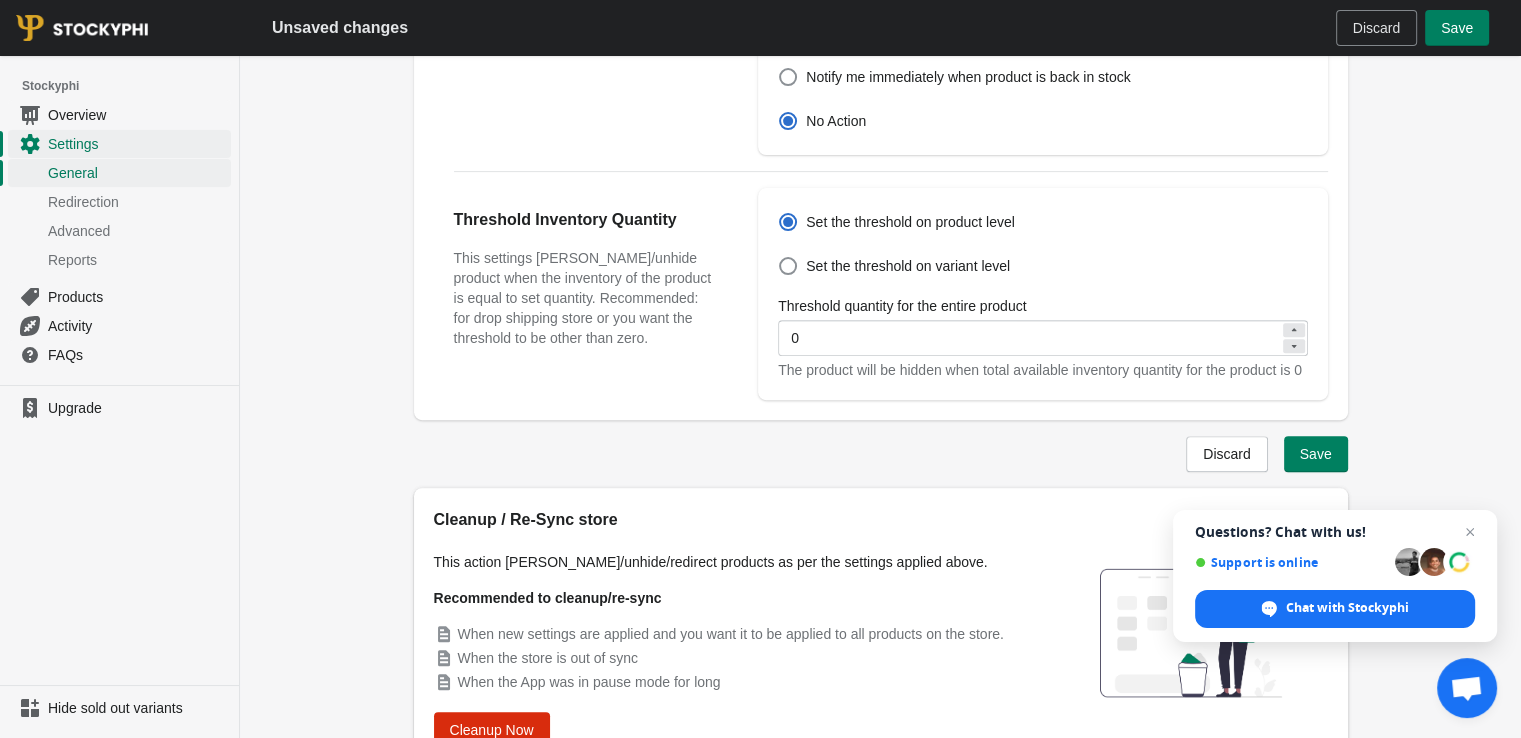 click on "Settings Pause the app General Redirection Advanced Settings Reports General Redirection Advanced Settings Reports Out of Stock Rules When product goes out of stock In case you want to exclude or allow few products, use  Conditions & Exceptions Attention  Conditions & Exceptions Hide out of stock product Add STOCKYPHI_OOS Tag when a product is hidden by StockyPhi Set product to DRAFT status as well (Tip: it sets products to draft in all sales channels) Add Delay  Info  Beta Minutes Hours Days Hours Notify me immediately when product is out of stock No Action Back in Stock Rules When product is back in stock In case you want to exclude or allow few products, use  Conditions & Exceptions Attention  Conditions & Exceptions Make the Product Visible Add STOCKYPHI_IN_STOCK Tag when a product is published by StockyPhi Publish products in Draft status as well Notify me immediately when product is back in stock No Action Threshold Inventory Quantity Set the threshold on product level Set the threshold on variant level" at bounding box center [880, 108] 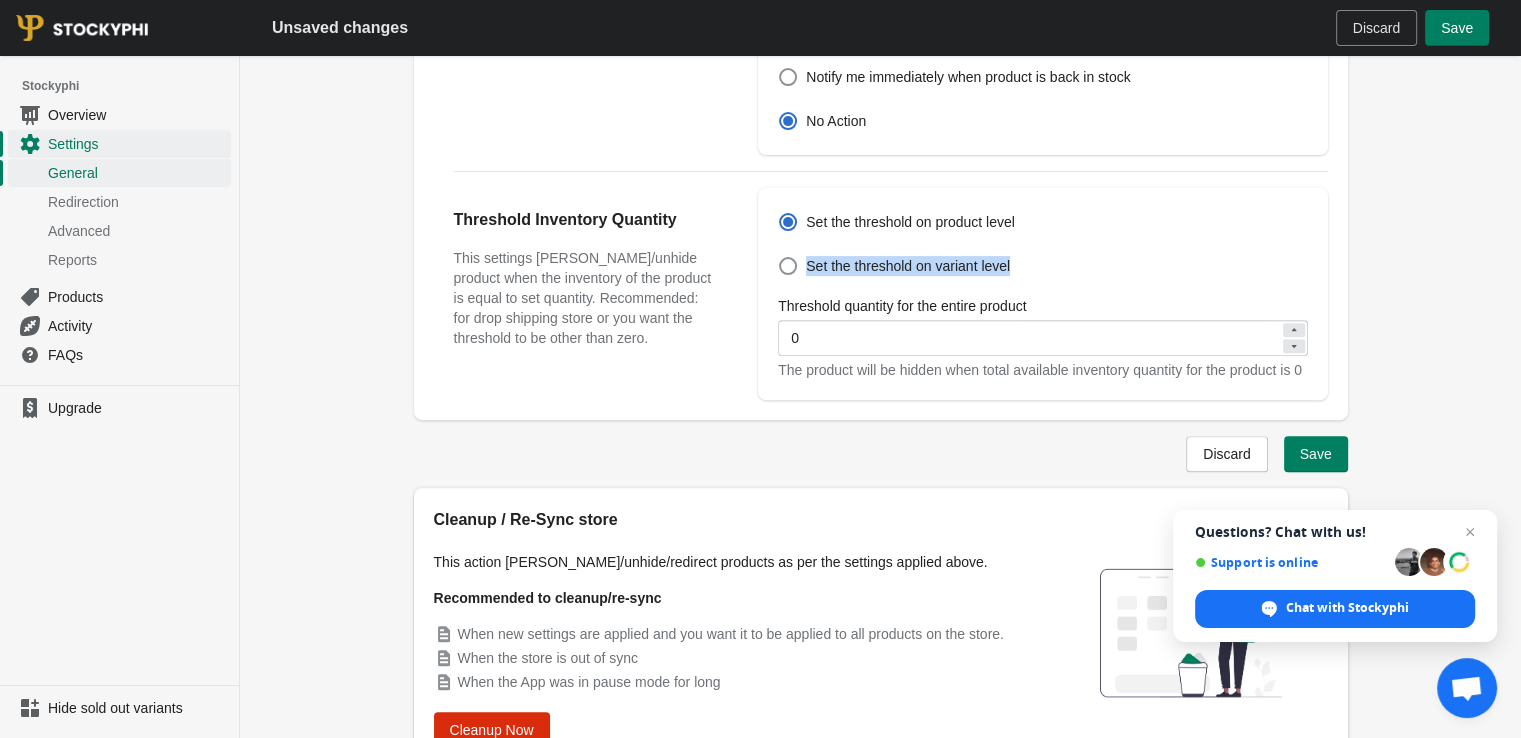 drag, startPoint x: 808, startPoint y: 251, endPoint x: 1028, endPoint y: 251, distance: 220 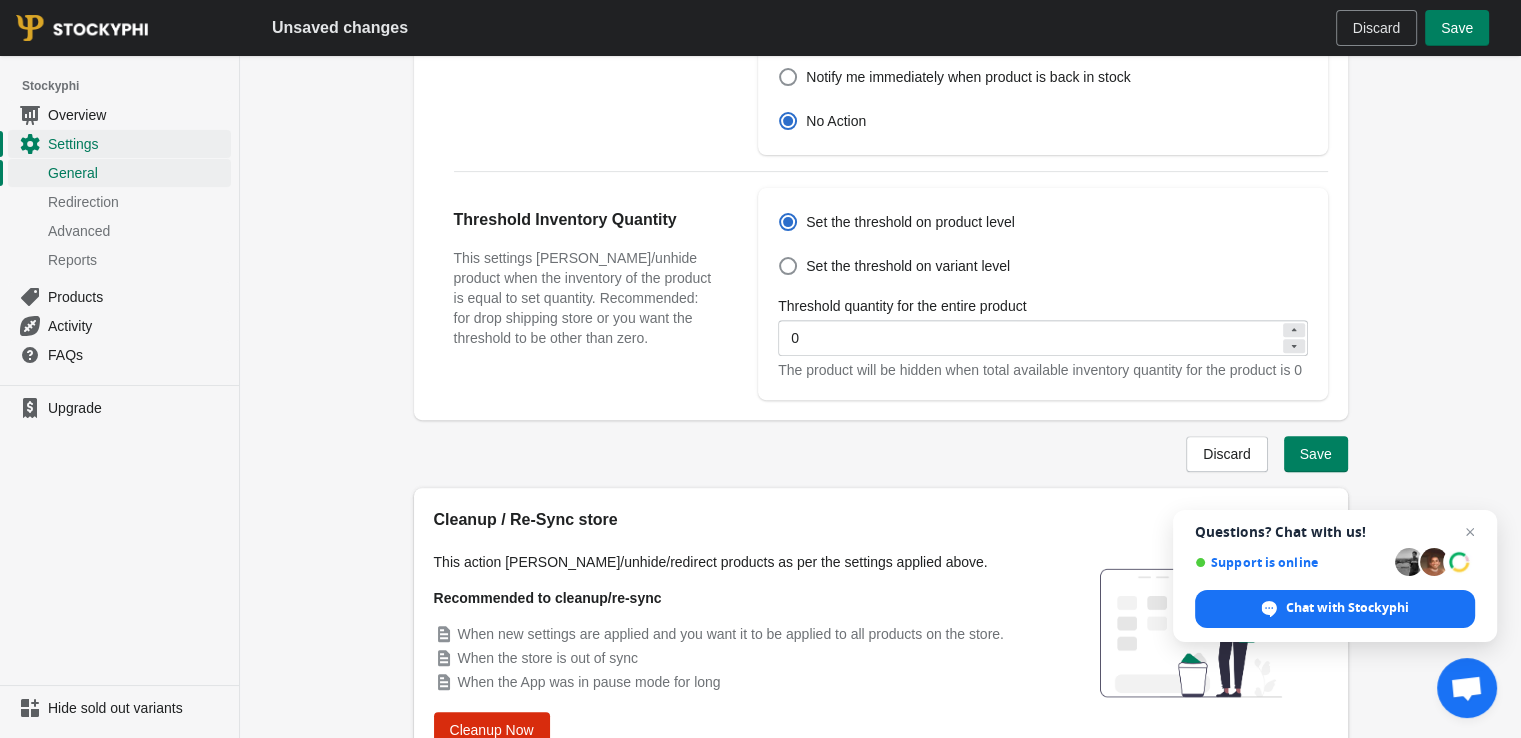 click on "Settings Pause the app General Redirection Advanced Settings Reports General Redirection Advanced Settings Reports Out of Stock Rules When product goes out of stock In case you want to exclude or allow few products, use  Conditions & Exceptions Attention  Conditions & Exceptions Hide out of stock product Add STOCKYPHI_OOS Tag when a product is hidden by StockyPhi Set product to DRAFT status as well (Tip: it sets products to draft in all sales channels) Add Delay  Info  Beta Minutes Hours Days Hours Notify me immediately when product is out of stock No Action Back in Stock Rules When product is back in stock In case you want to exclude or allow few products, use  Conditions & Exceptions Attention  Conditions & Exceptions Make the Product Visible Add STOCKYPHI_IN_STOCK Tag when a product is published by StockyPhi Publish products in Draft status as well Notify me immediately when product is back in stock No Action Threshold Inventory Quantity Set the threshold on product level Set the threshold on variant level" at bounding box center (880, 108) 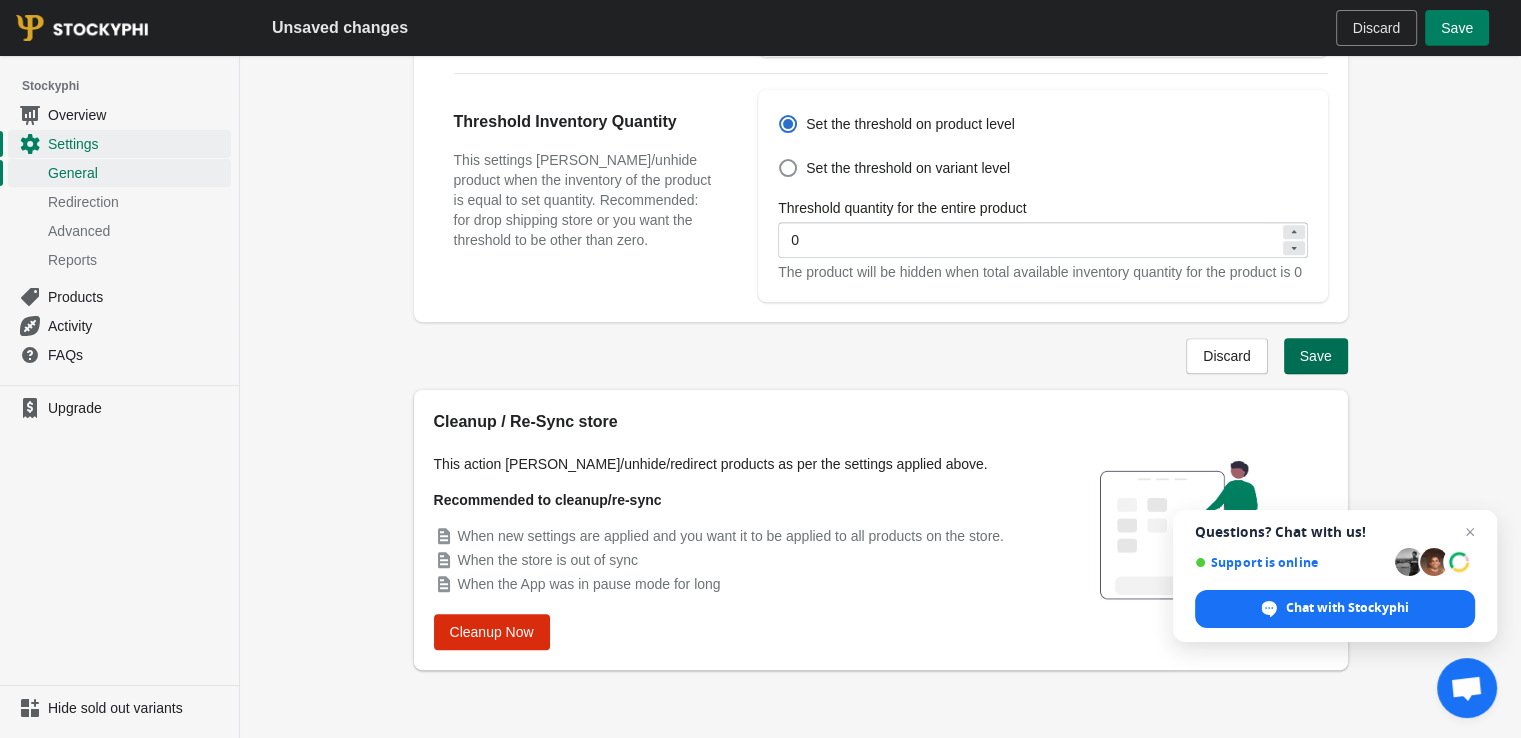click on "Save" at bounding box center (1316, 356) 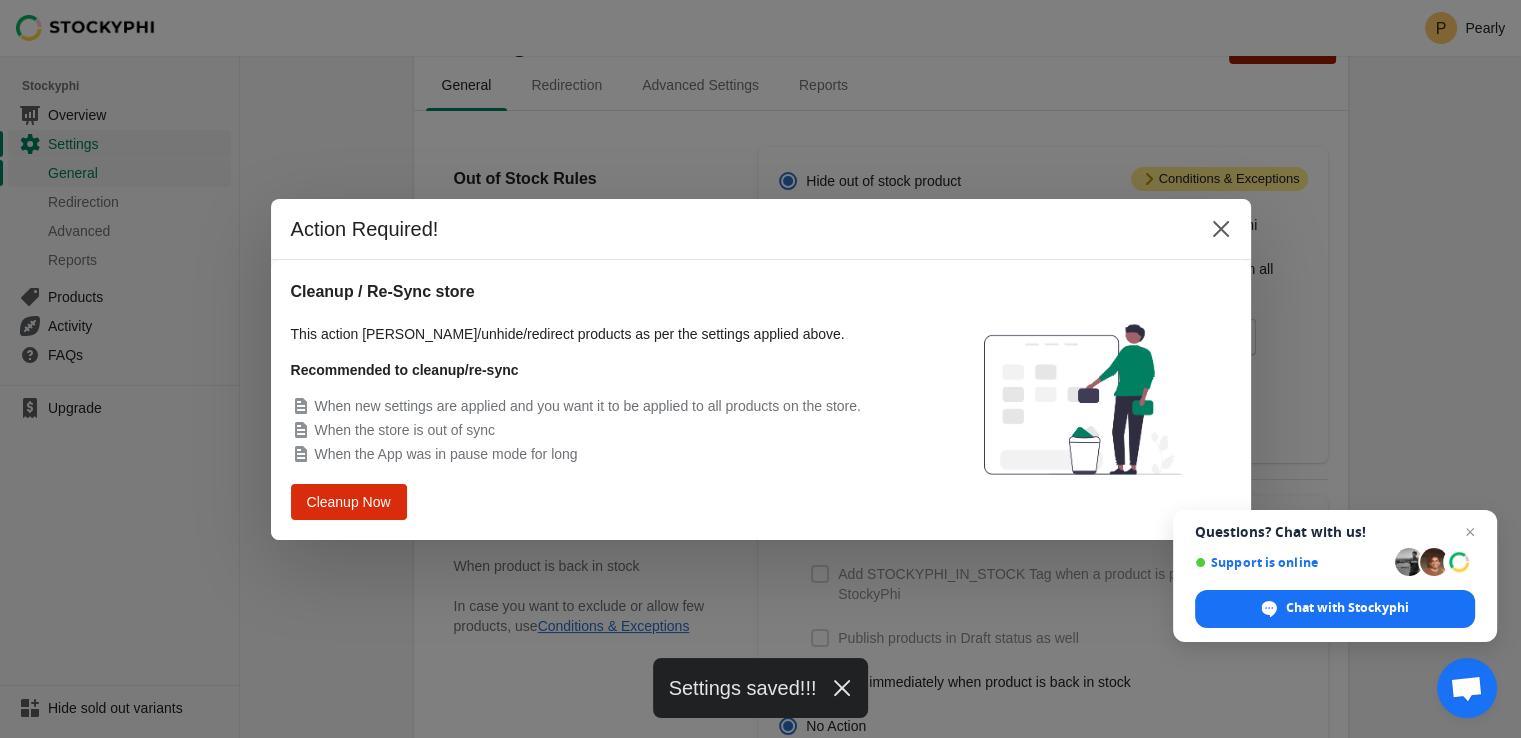 scroll, scrollTop: 721, scrollLeft: 0, axis: vertical 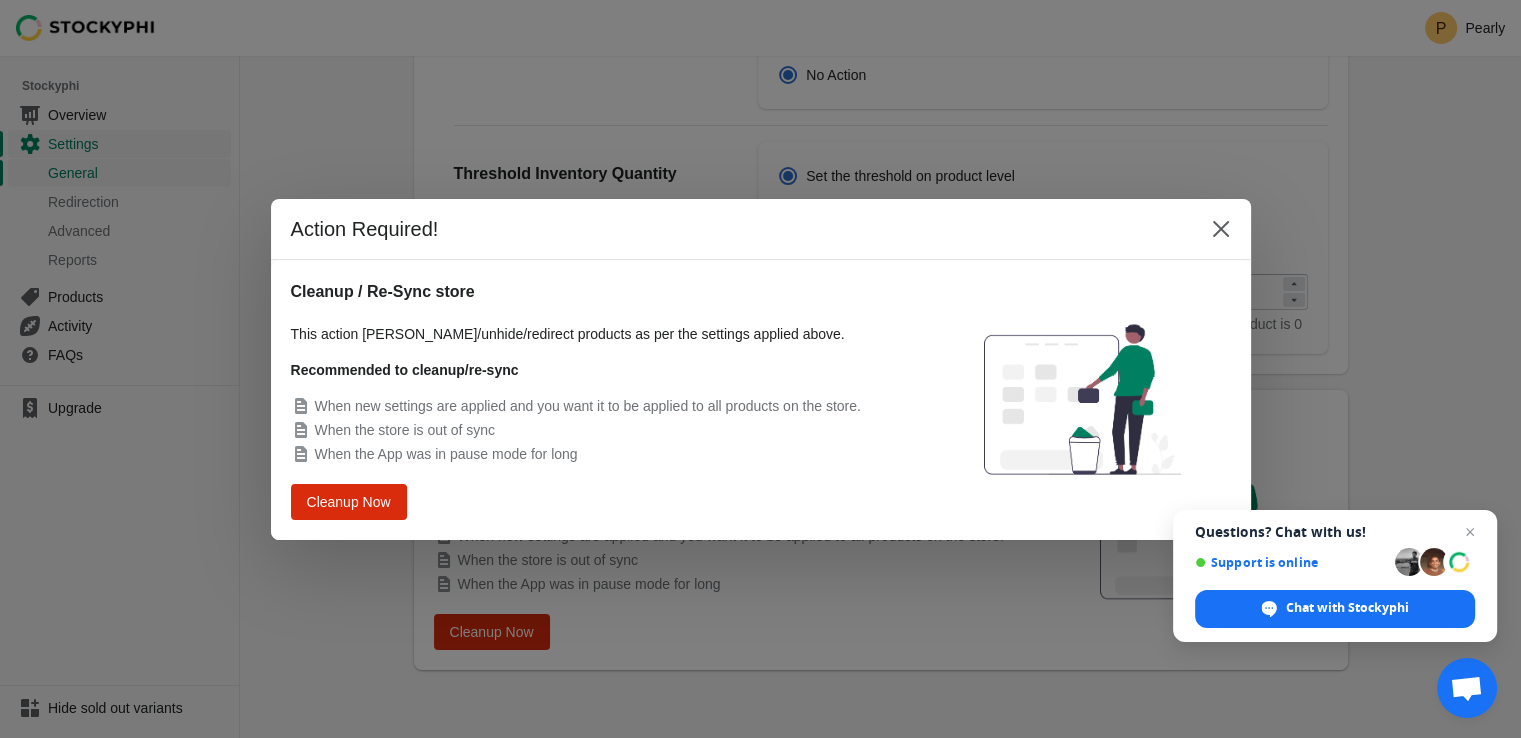 drag, startPoint x: 284, startPoint y: 292, endPoint x: 667, endPoint y: 477, distance: 425.33987 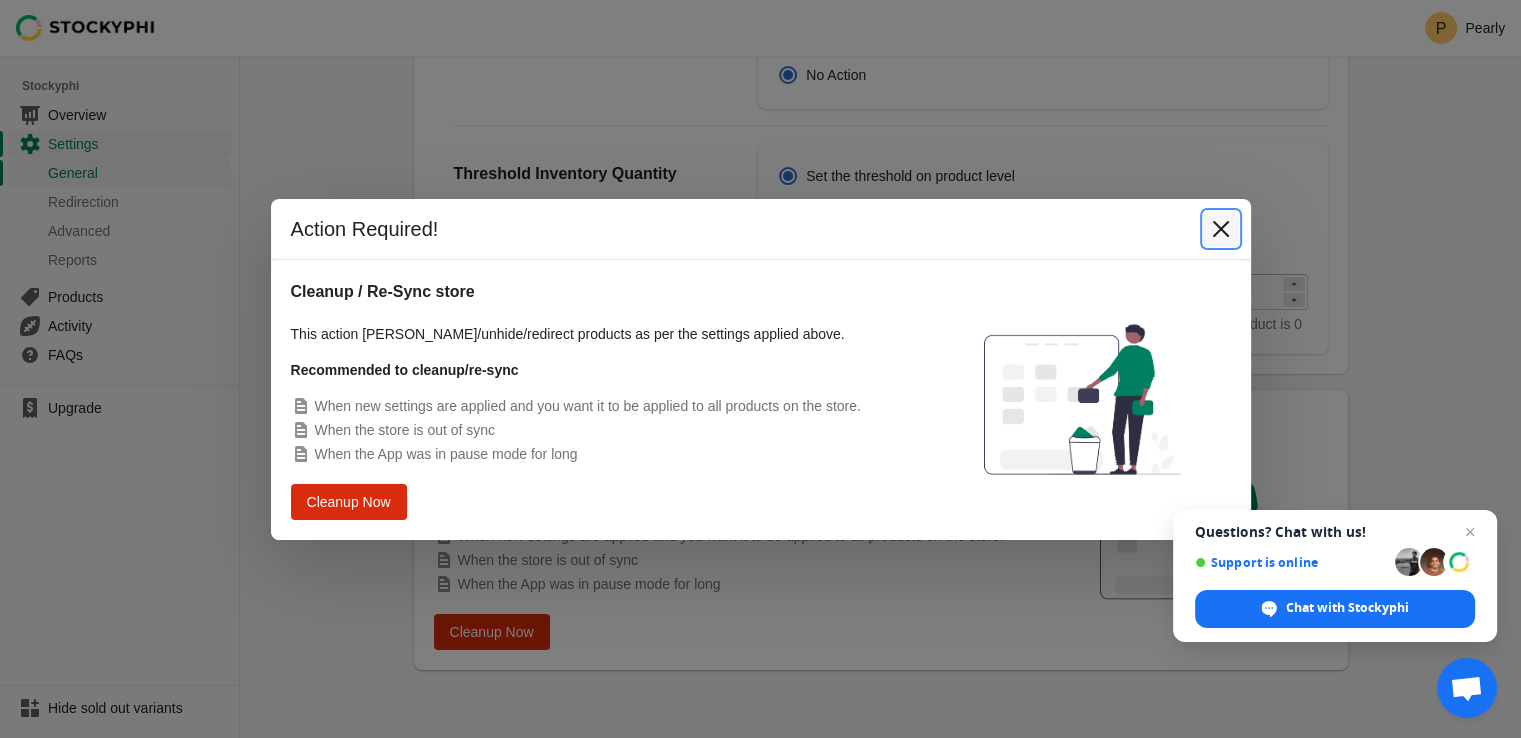click 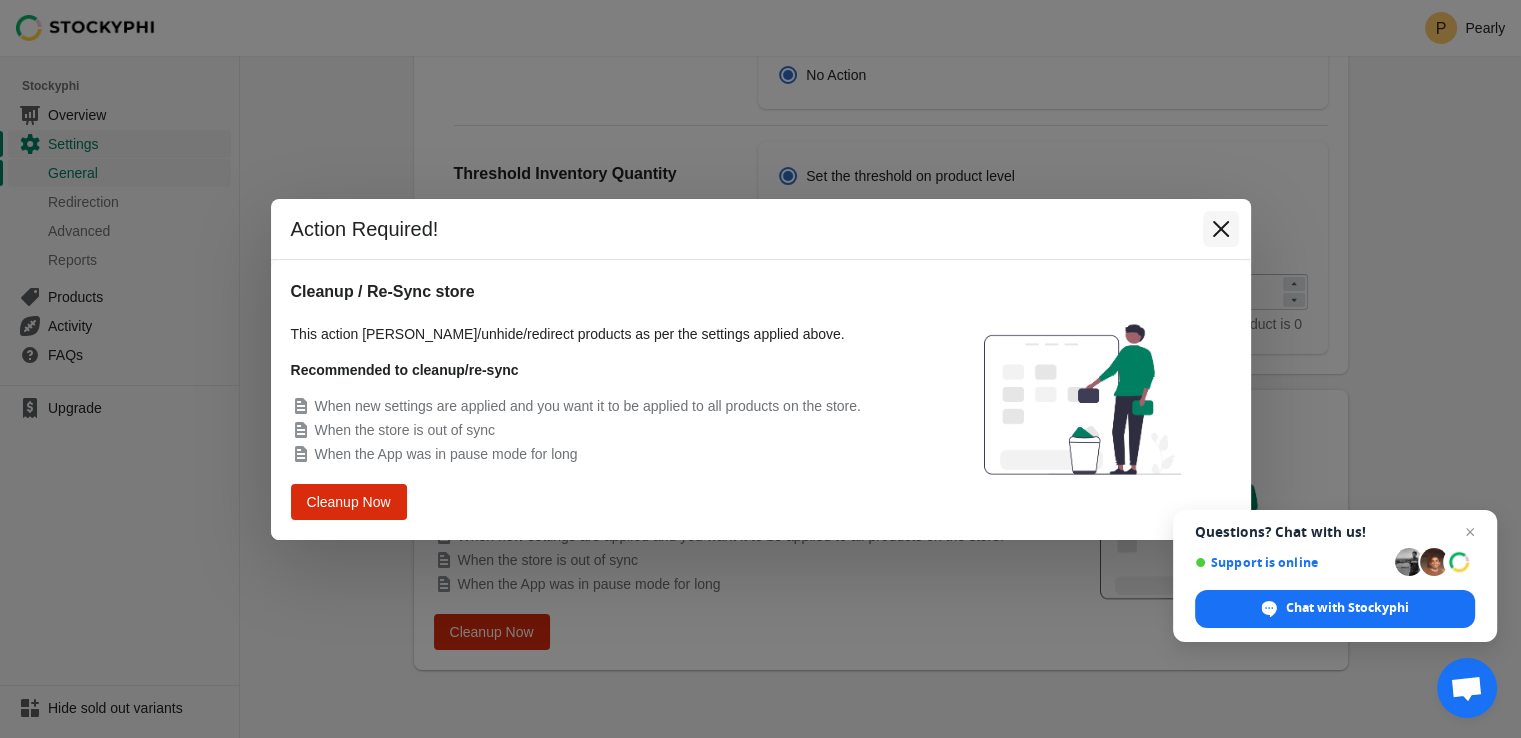 type 